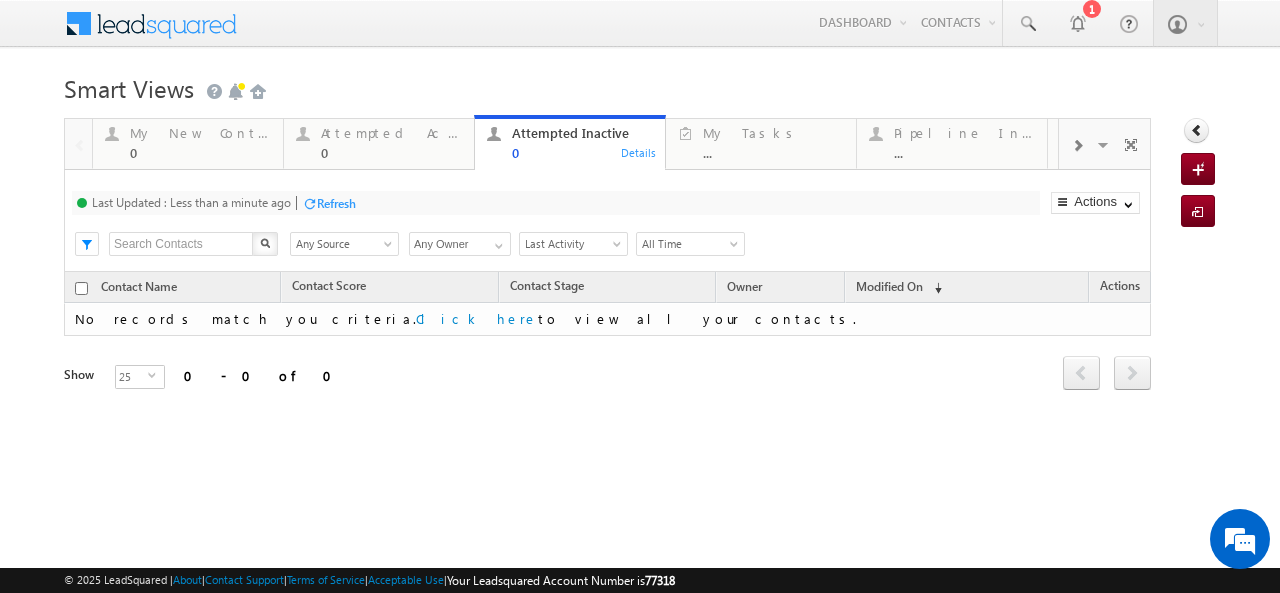 scroll, scrollTop: 0, scrollLeft: 0, axis: both 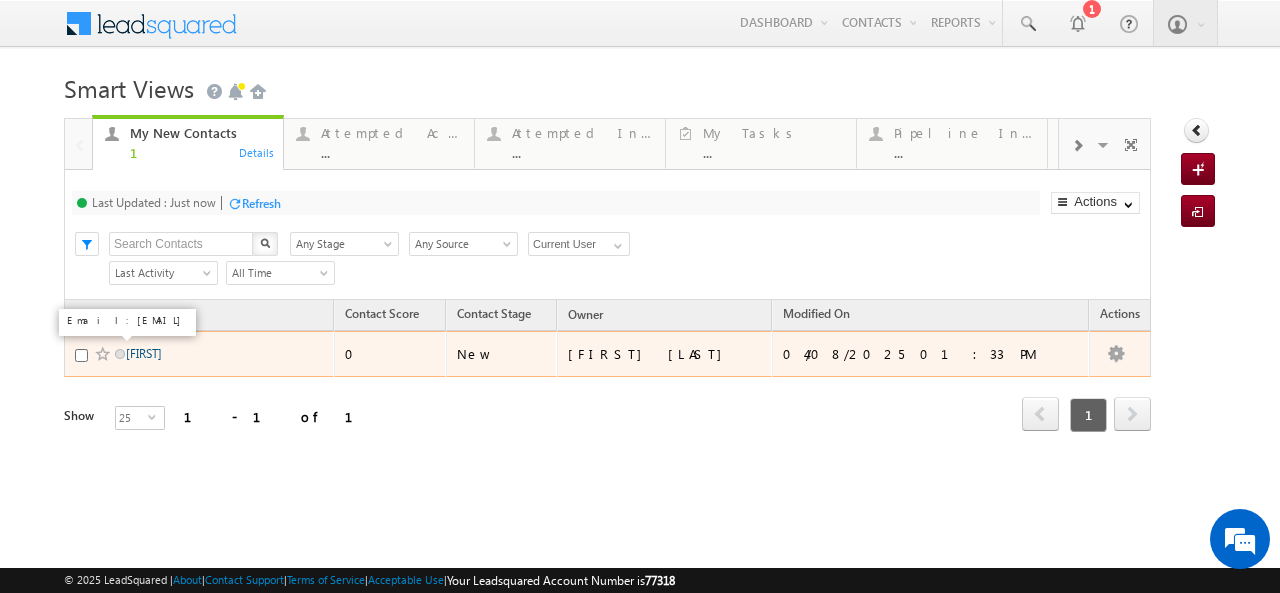 click on "Murugan" at bounding box center (144, 353) 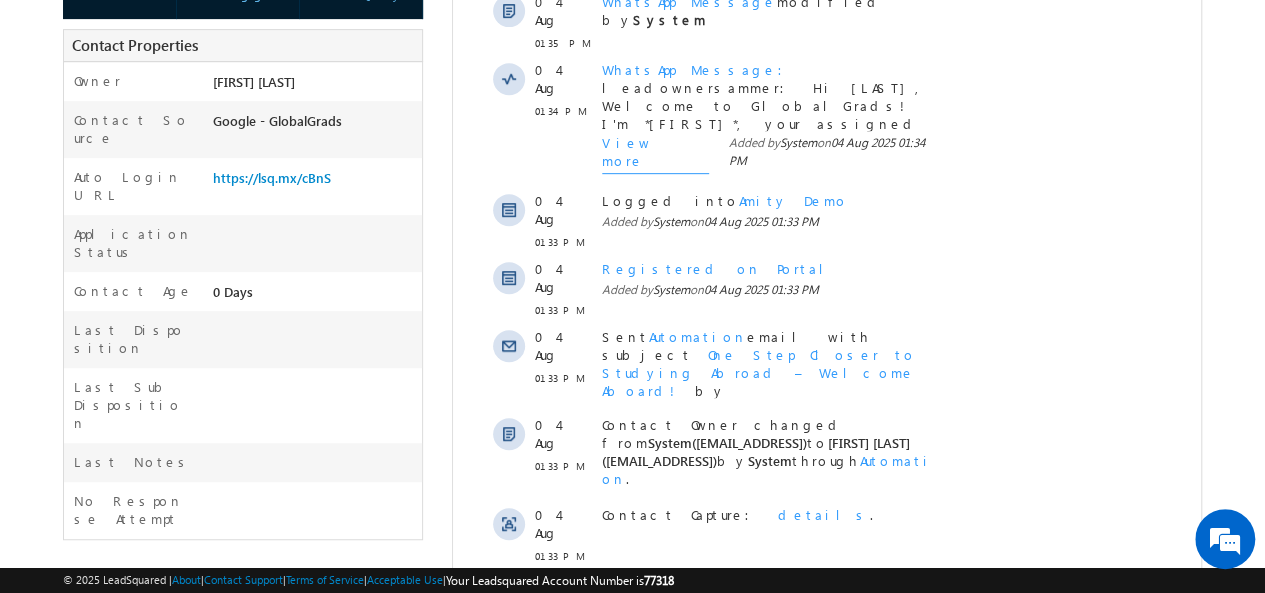 scroll, scrollTop: 414, scrollLeft: 0, axis: vertical 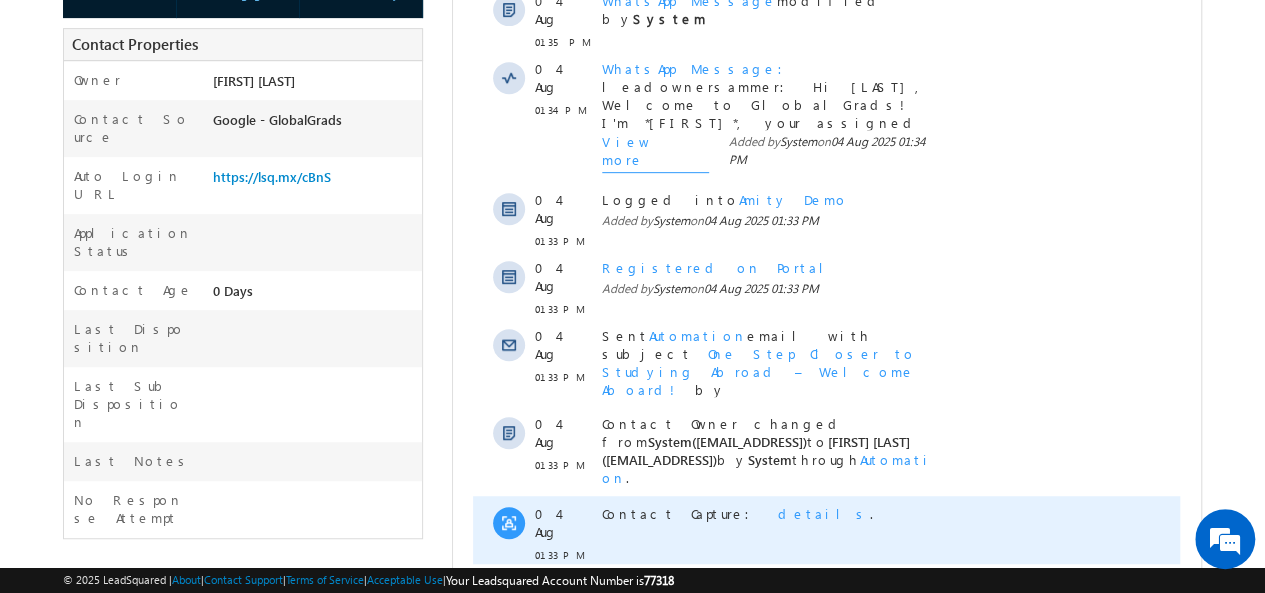 drag, startPoint x: 711, startPoint y: 429, endPoint x: 704, endPoint y: 448, distance: 20.248457 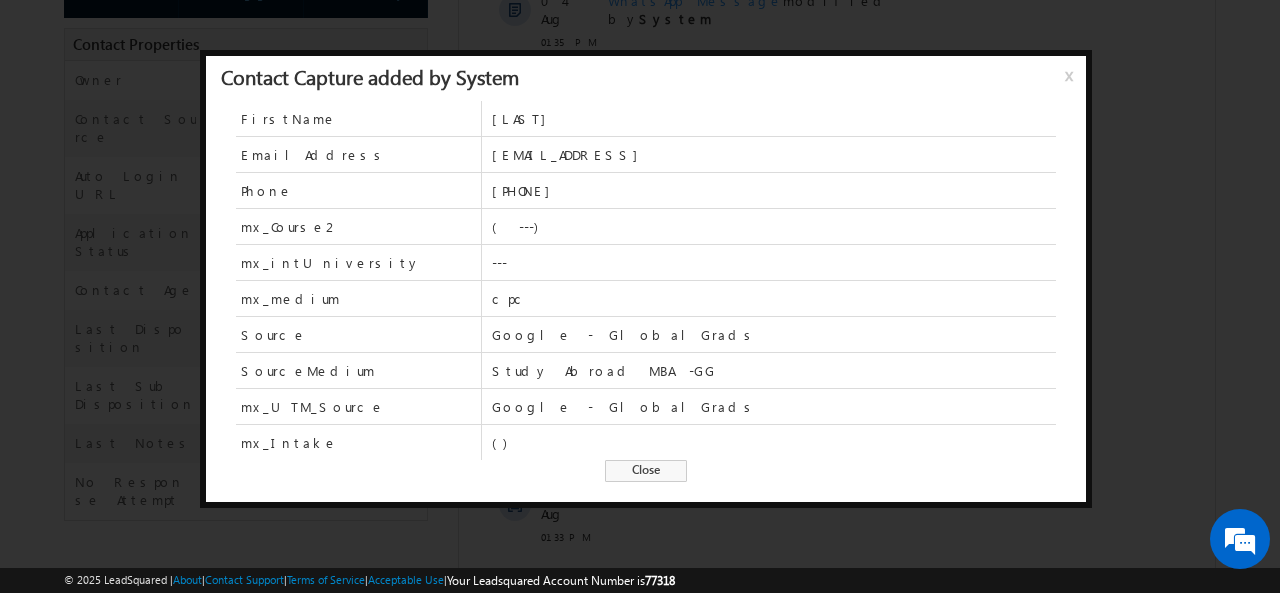 click on "Close" at bounding box center [646, 471] 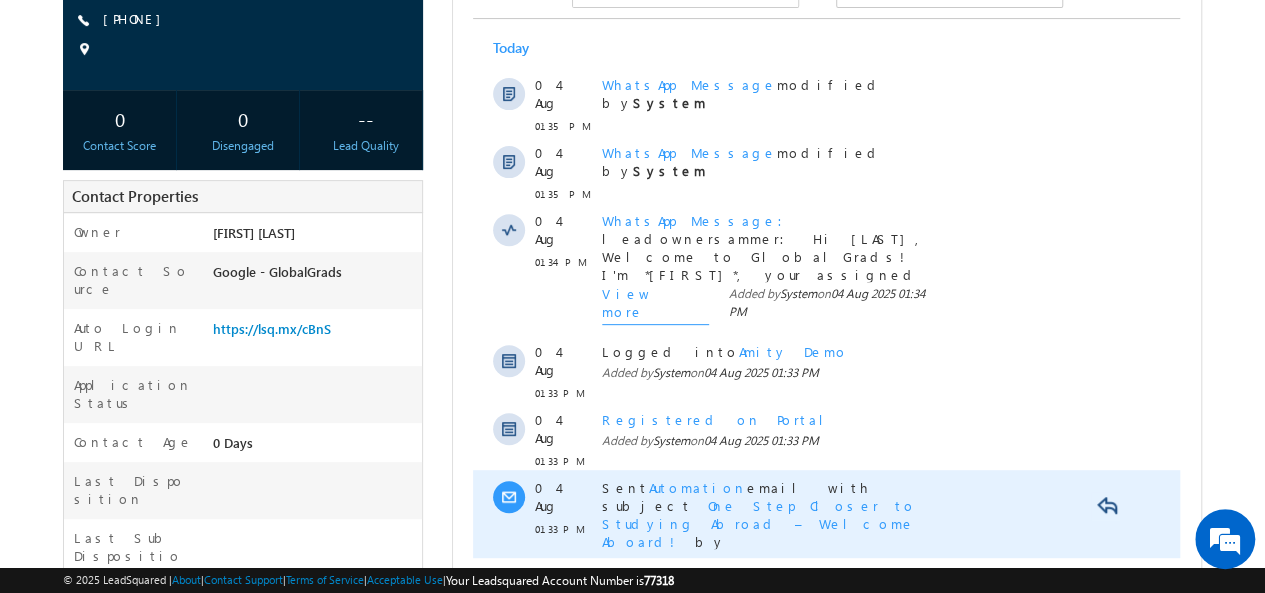 scroll, scrollTop: 260, scrollLeft: 0, axis: vertical 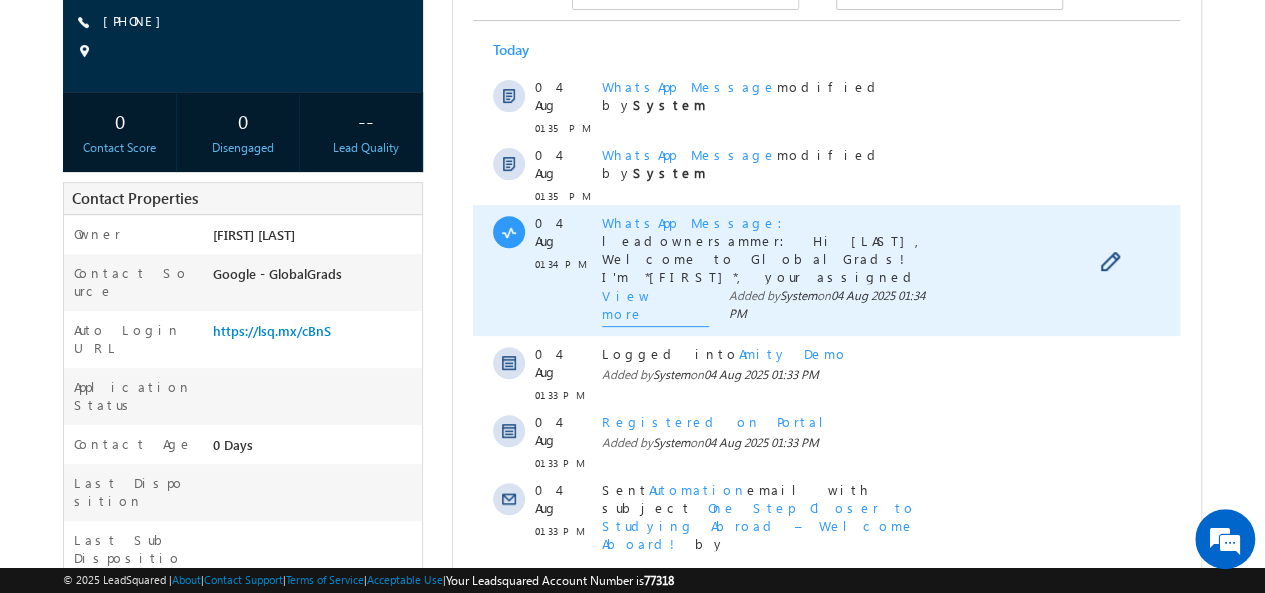 click on "View more" at bounding box center (655, 307) 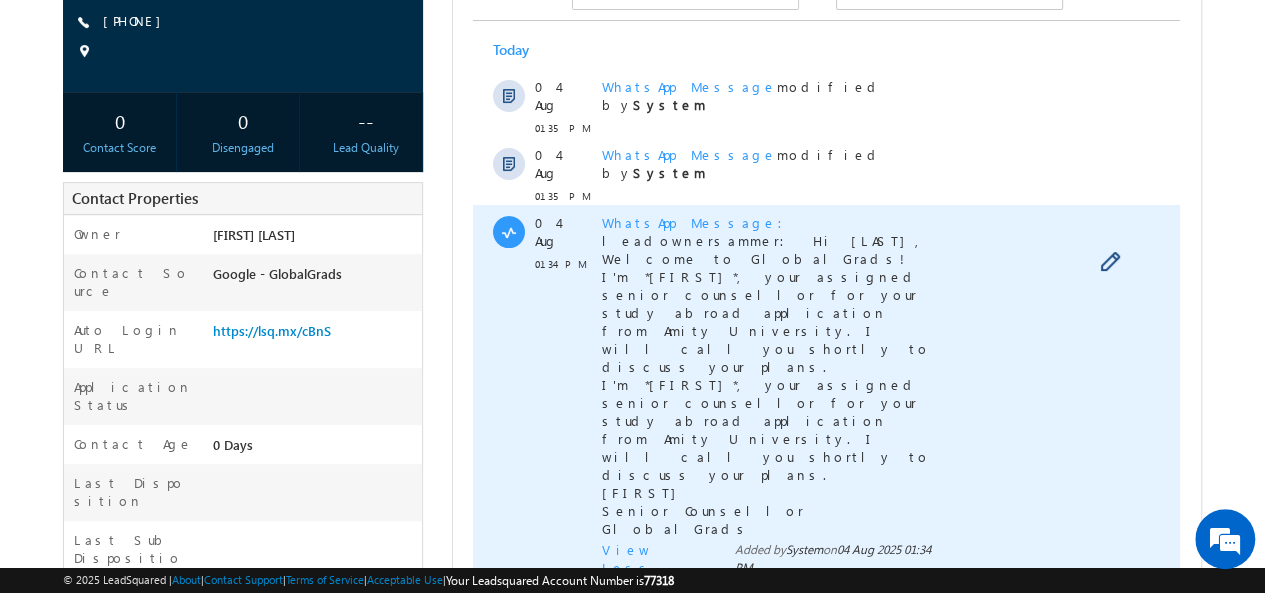 click on "leadownersammer: Hi Murugan,  Welcome to GlobalGrads! I'm *Mohd*, your assigned senior counsellor for your study abroad application from Amity University. I will call you shortly to discuss your plans. My number is *+91-8448255445* - please save it! Mohd Senior Counsellor GlobalGrads" at bounding box center [766, 384] 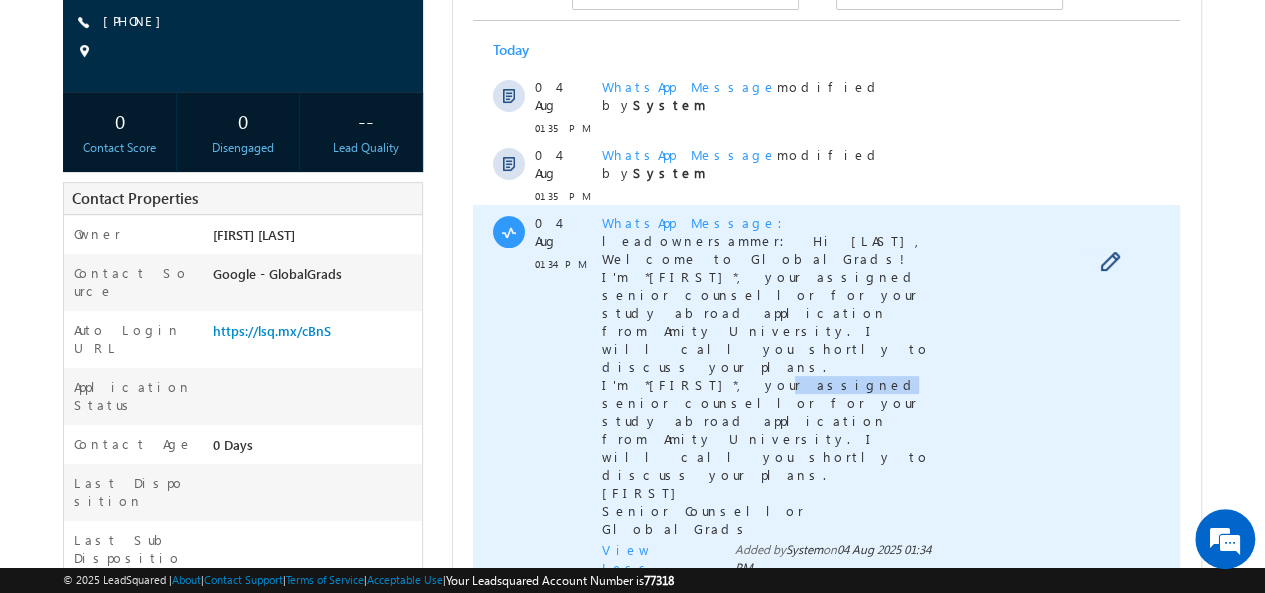 click on "leadownersammer: Hi Murugan,  Welcome to GlobalGrads! I'm *Mohd*, your assigned senior counsellor for your study abroad application from Amity University. I will call you shortly to discuss your plans. My number is *+91-8448255445* - please save it! Mohd Senior Counsellor GlobalGrads" at bounding box center (766, 384) 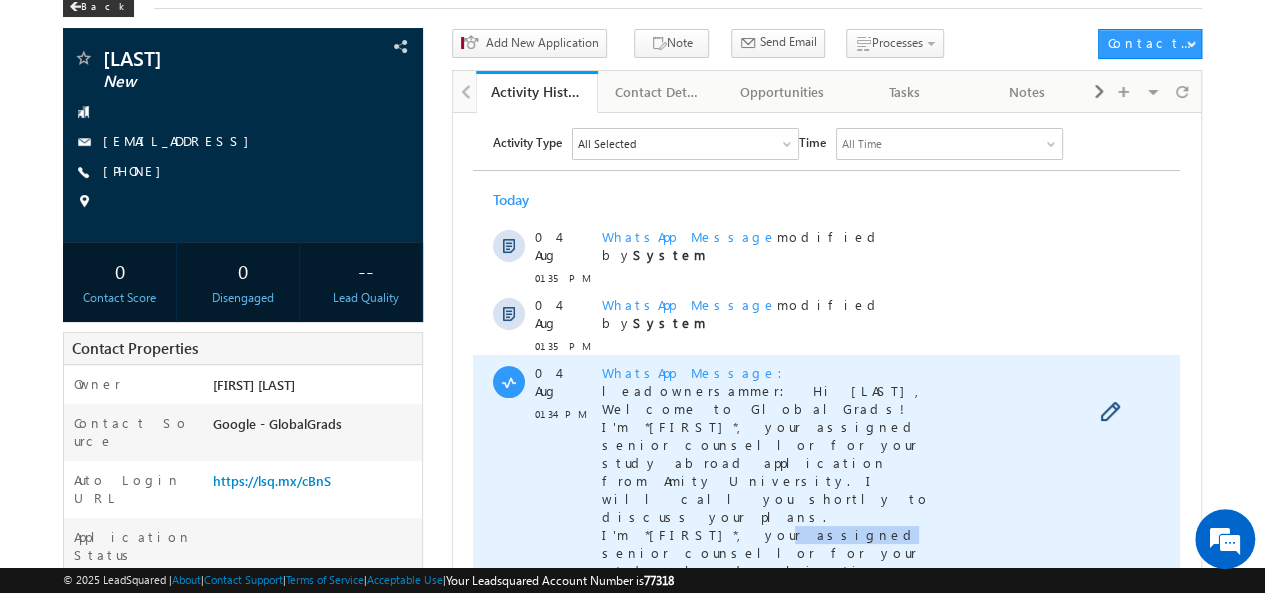 scroll, scrollTop: 105, scrollLeft: 0, axis: vertical 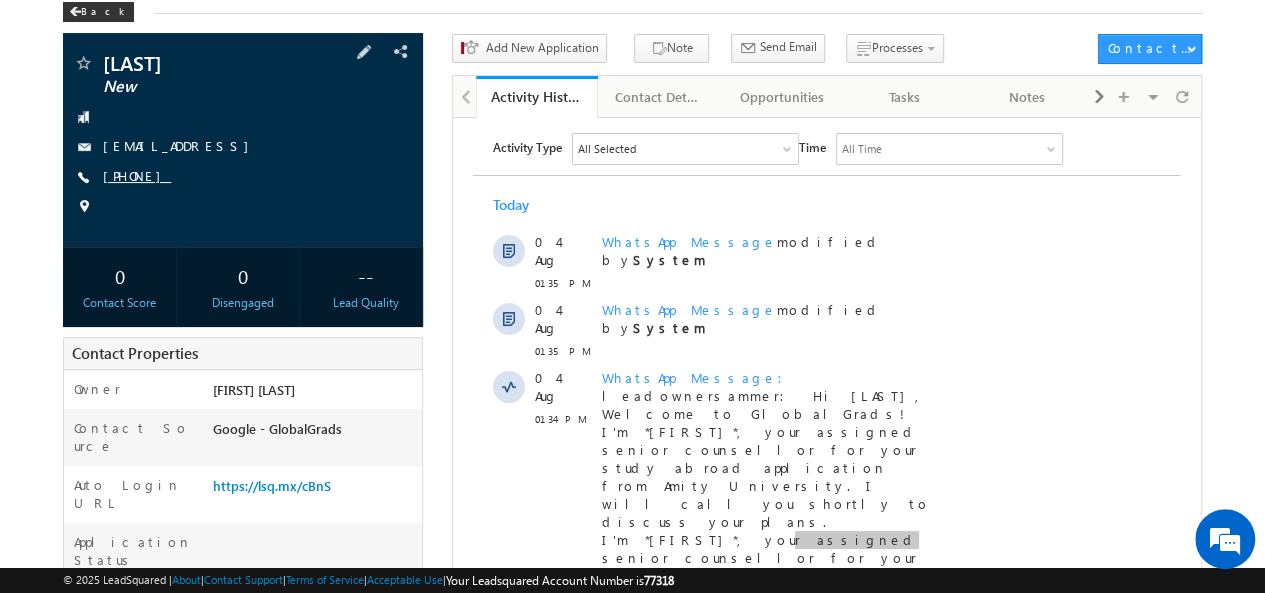 click on "[PHONE]" at bounding box center (137, 175) 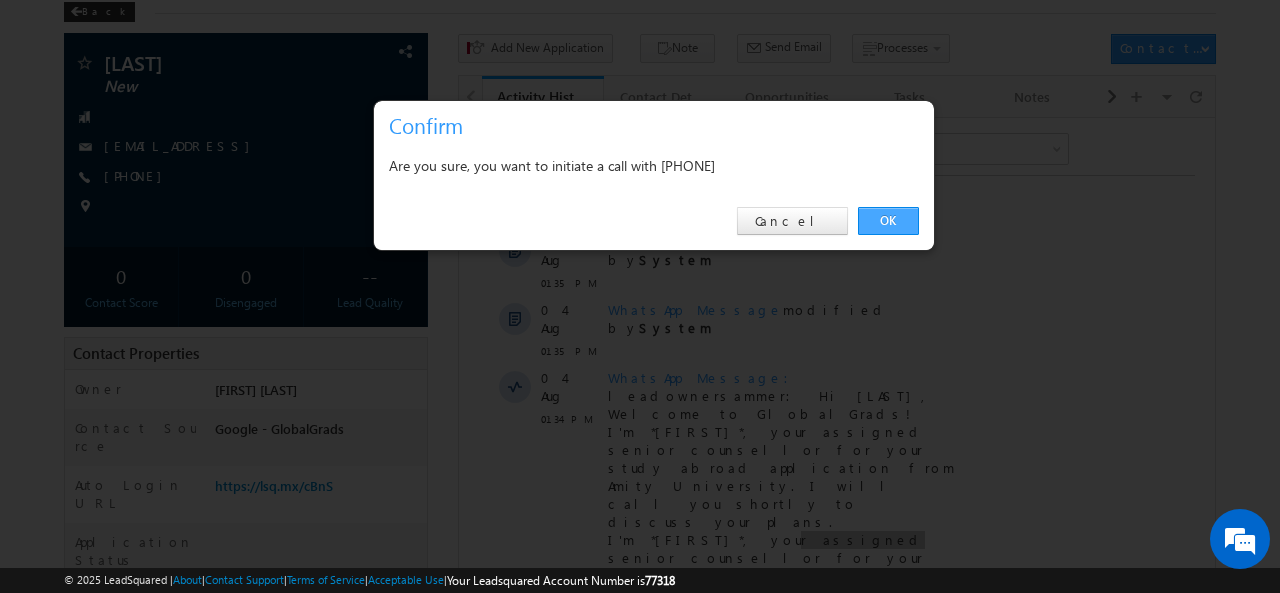 click on "OK" at bounding box center (888, 221) 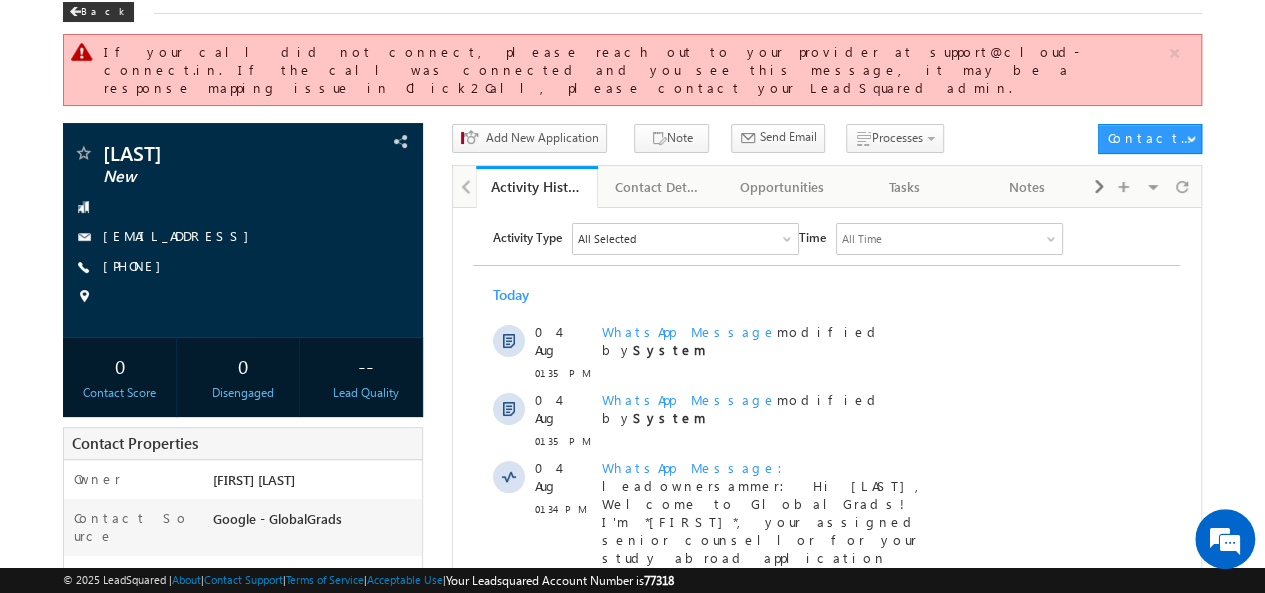 click on "If your call did not connect, please reach out to your provider at support@cloud-connect.in. If the call was connected and you see this message, it may be a response mapping issue in Click2Call, please contact your LeadSquared admin." at bounding box center [635, 70] 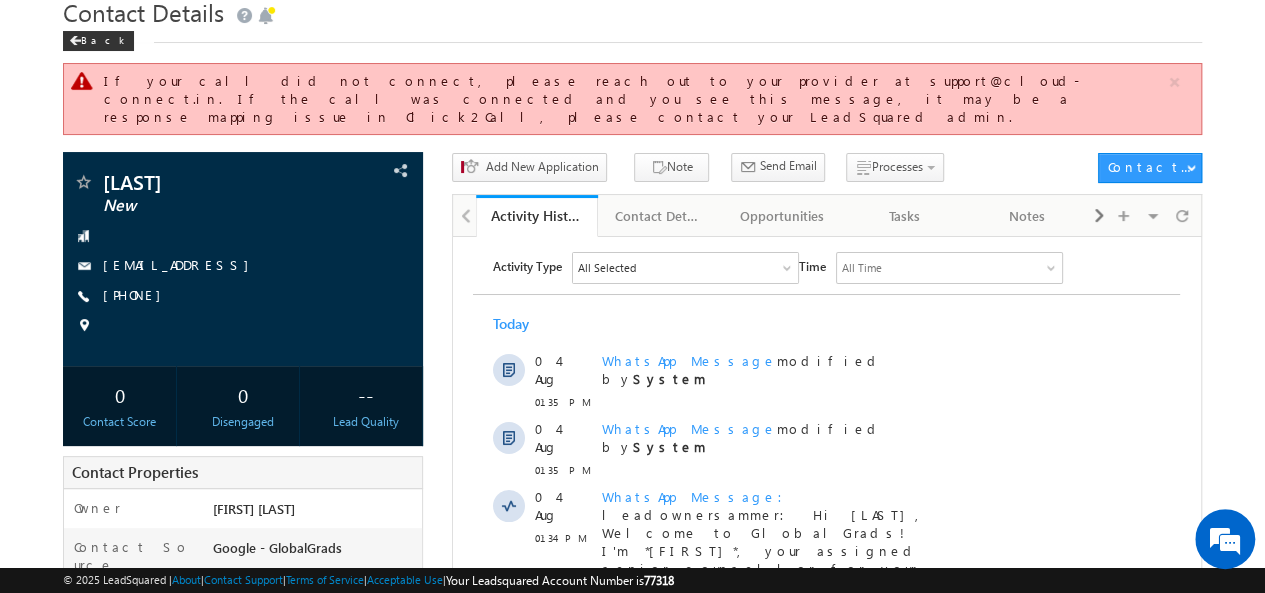 scroll, scrollTop: 72, scrollLeft: 0, axis: vertical 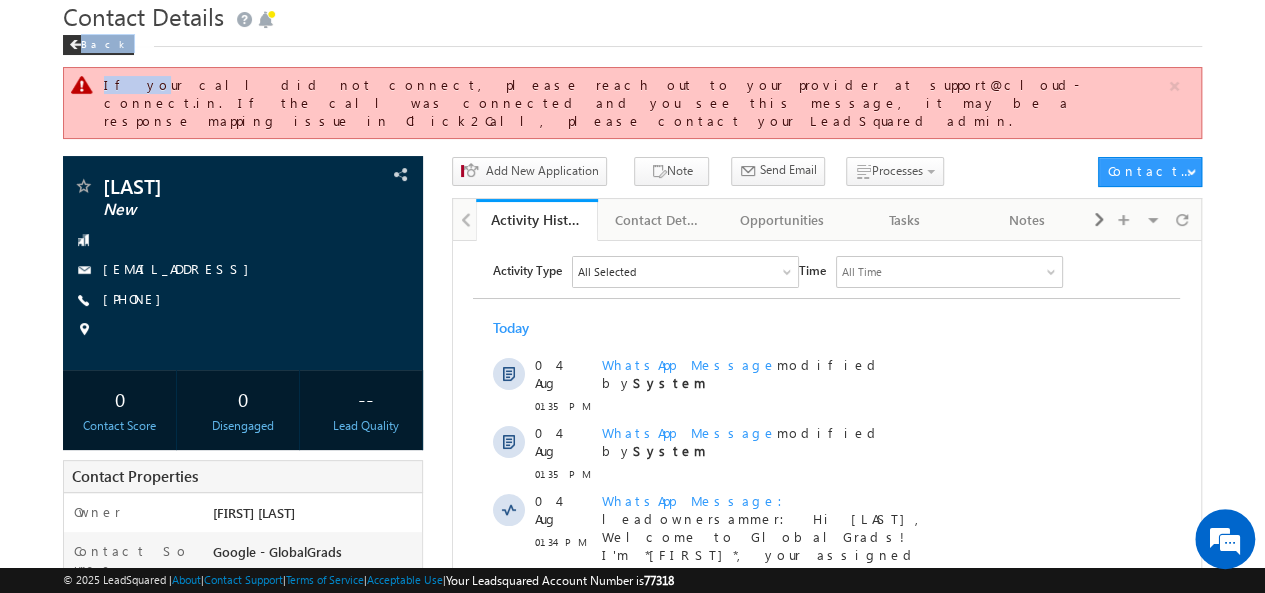 drag, startPoint x: 47, startPoint y: 55, endPoint x: 128, endPoint y: 89, distance: 87.84646 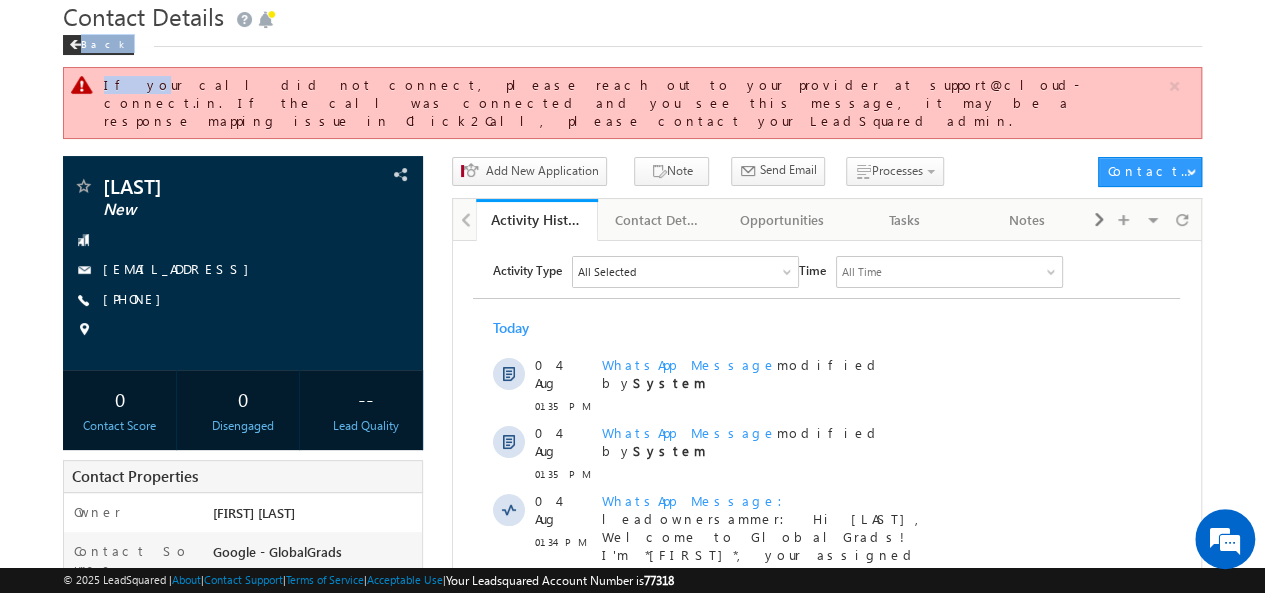 click on "Menu
Mohd Aamir
makha n@ami ty.ed u" at bounding box center [632, 537] 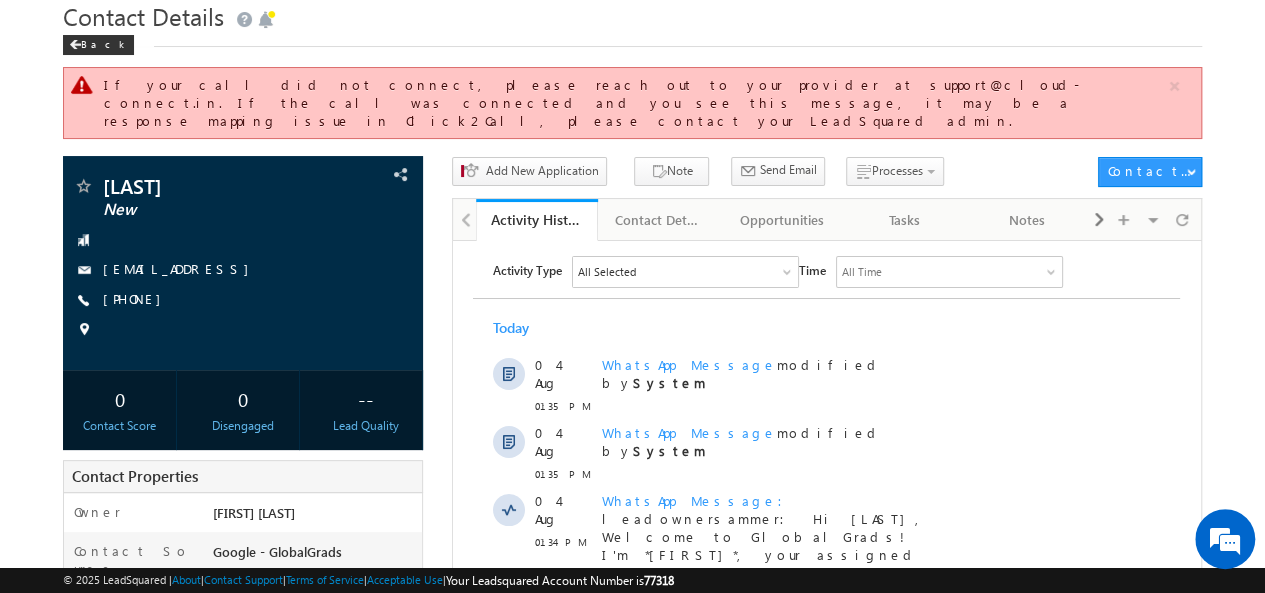 click on "If your call did not connect, please reach out to your provider at support@cloud-connect.in. If the call was connected and you see this message, it may be a response mapping issue in Click2Call, please contact your LeadSquared admin." at bounding box center (635, 103) 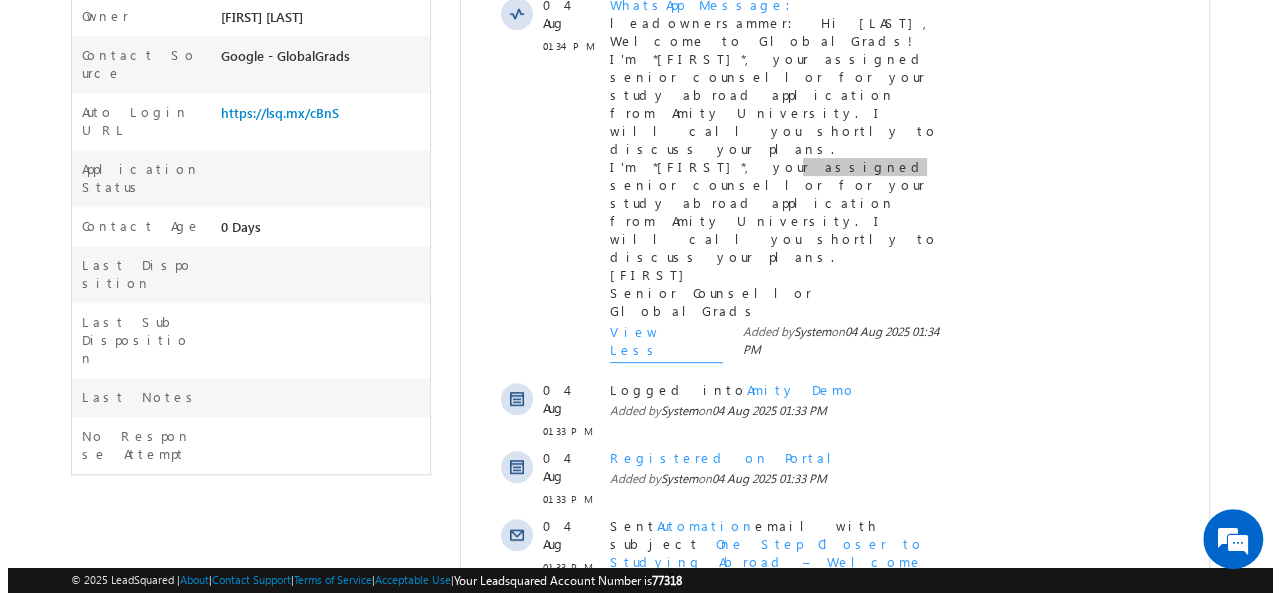 scroll, scrollTop: 654, scrollLeft: 0, axis: vertical 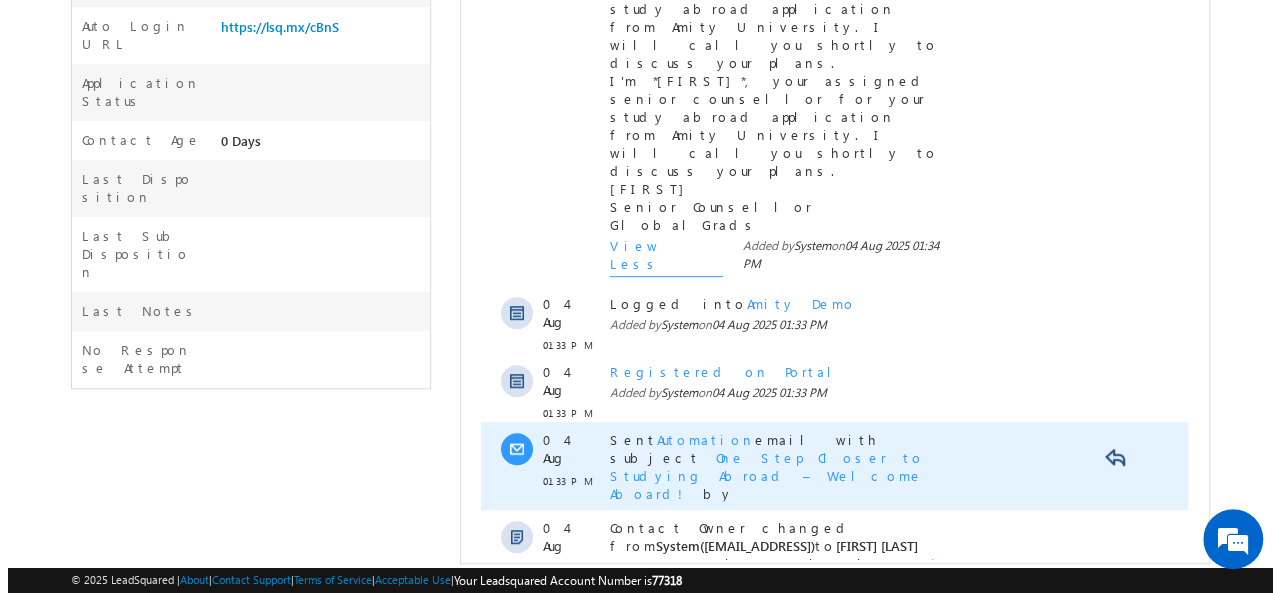 click on "One Step Closer to Studying Abroad – Welcome Aboard!" at bounding box center (767, 475) 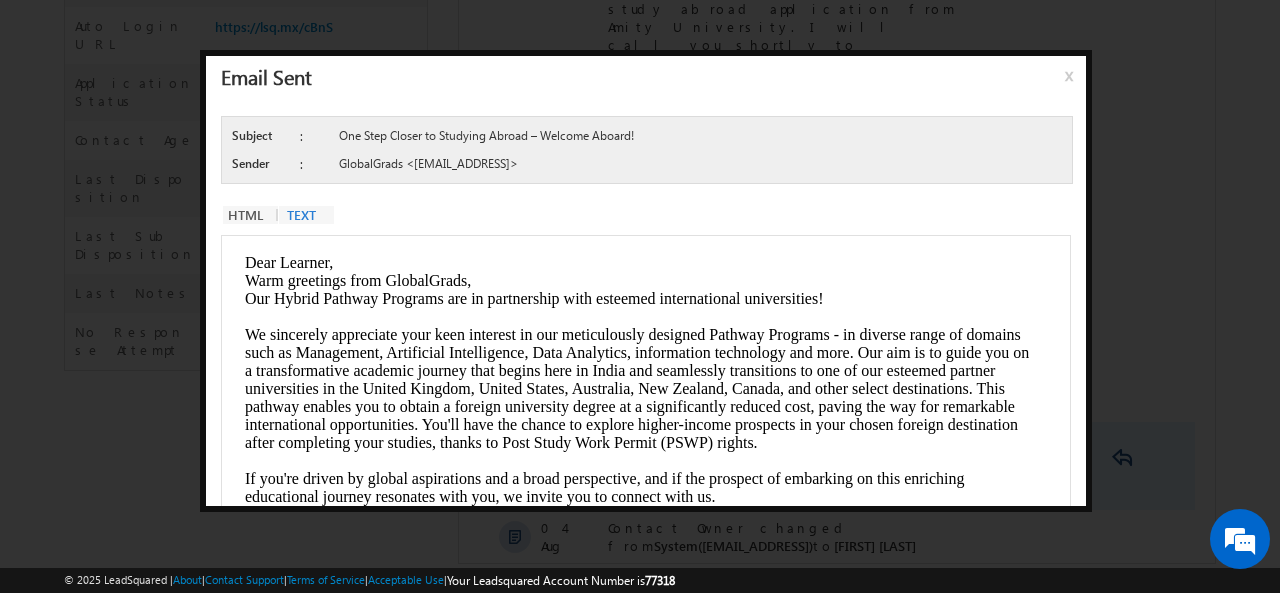 scroll, scrollTop: 0, scrollLeft: 0, axis: both 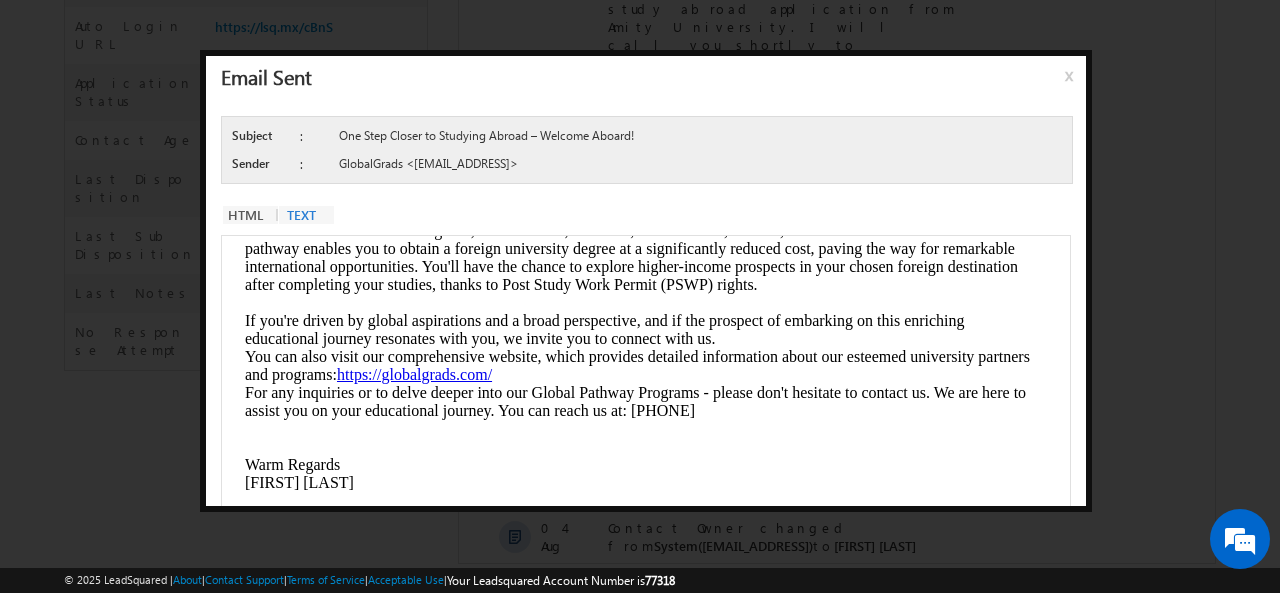 click on "Email Sent
x" at bounding box center [646, 78] 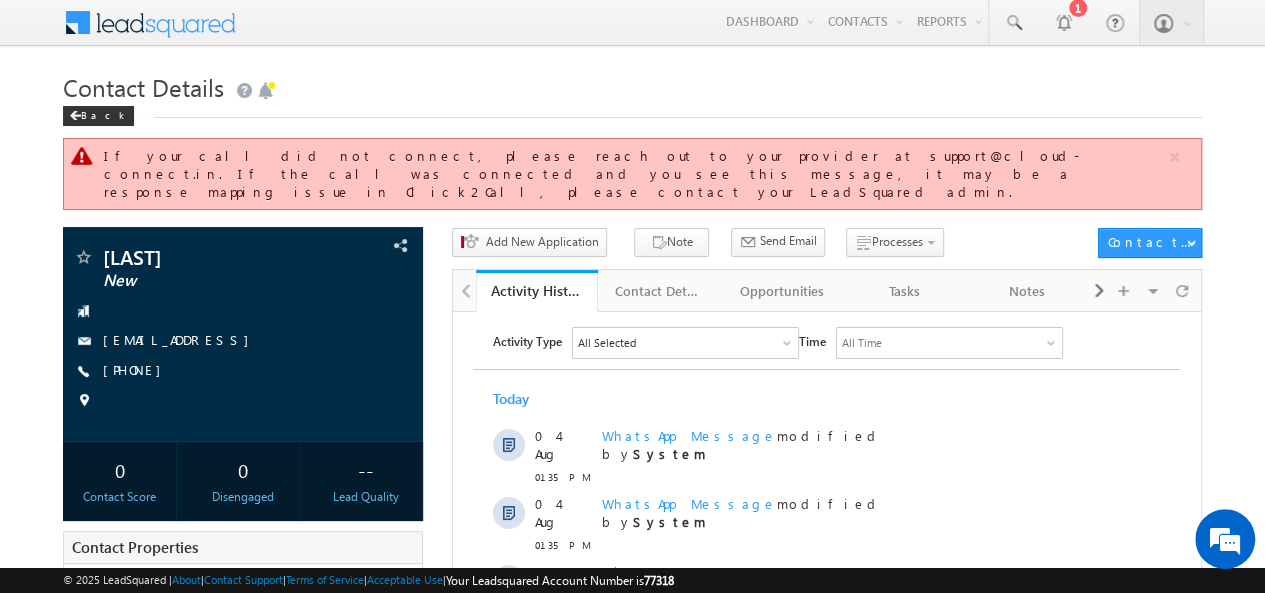 scroll, scrollTop: 0, scrollLeft: 0, axis: both 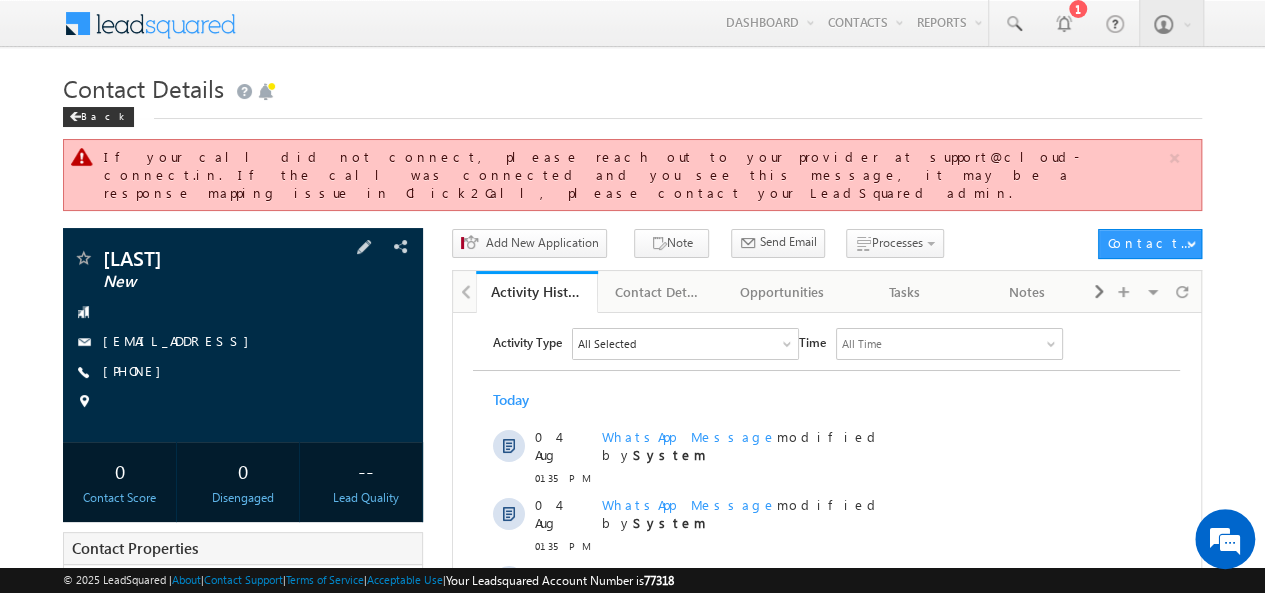click at bounding box center (243, 402) 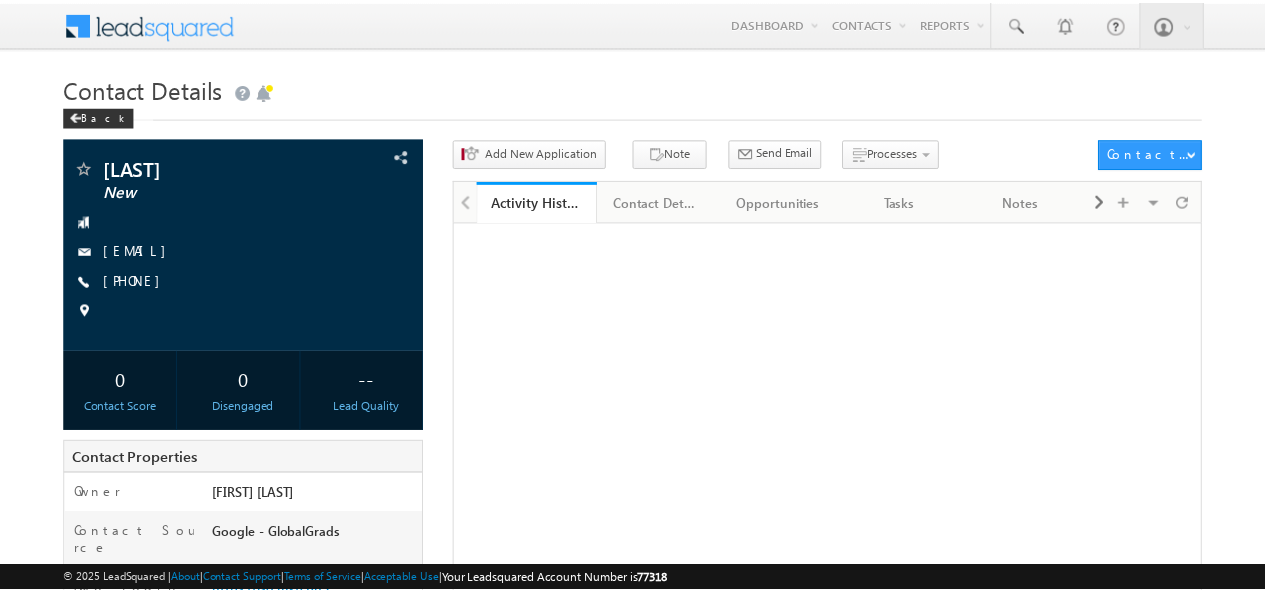 scroll, scrollTop: 0, scrollLeft: 0, axis: both 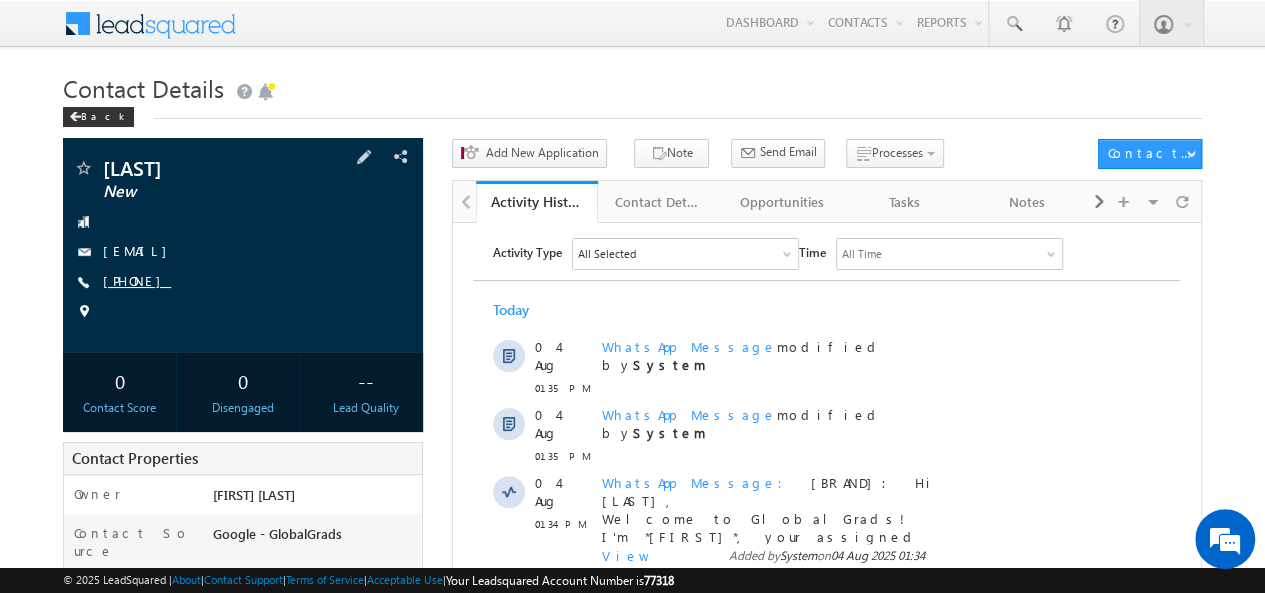click on "[PHONE]" at bounding box center (137, 280) 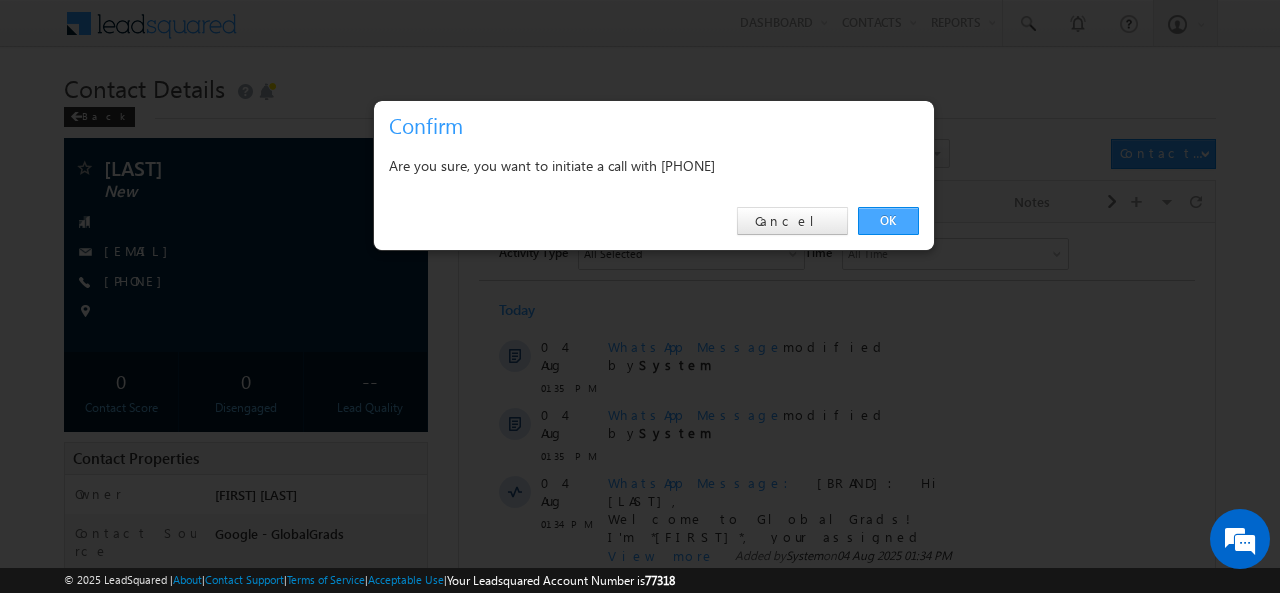 click on "OK" at bounding box center (888, 221) 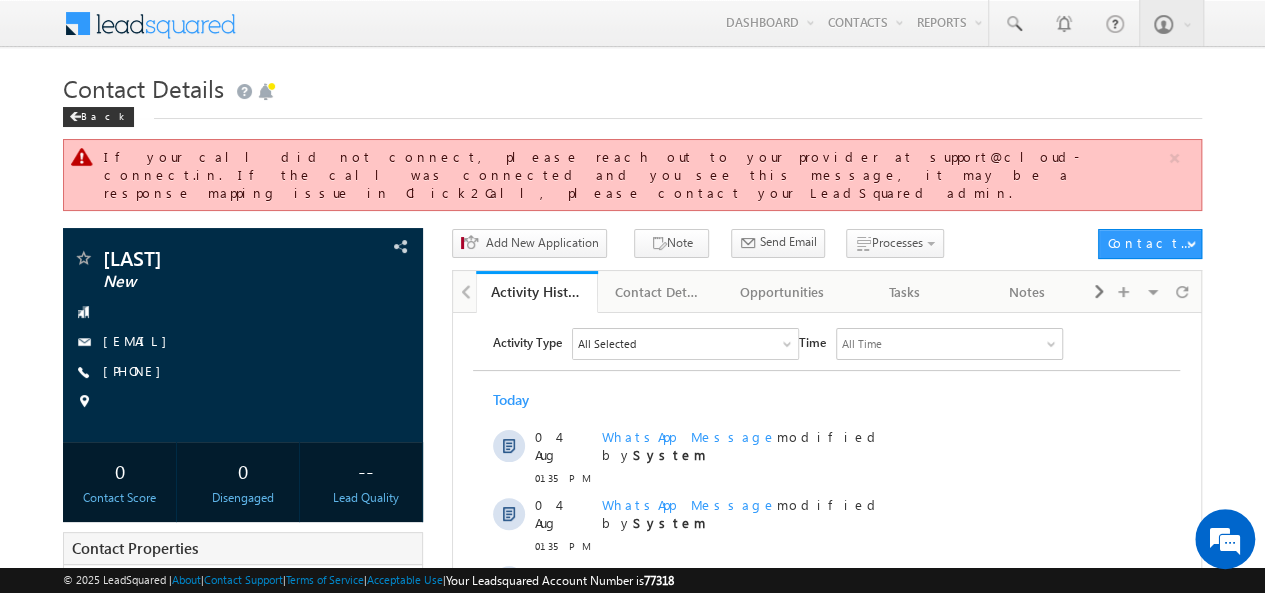 scroll, scrollTop: 0, scrollLeft: 0, axis: both 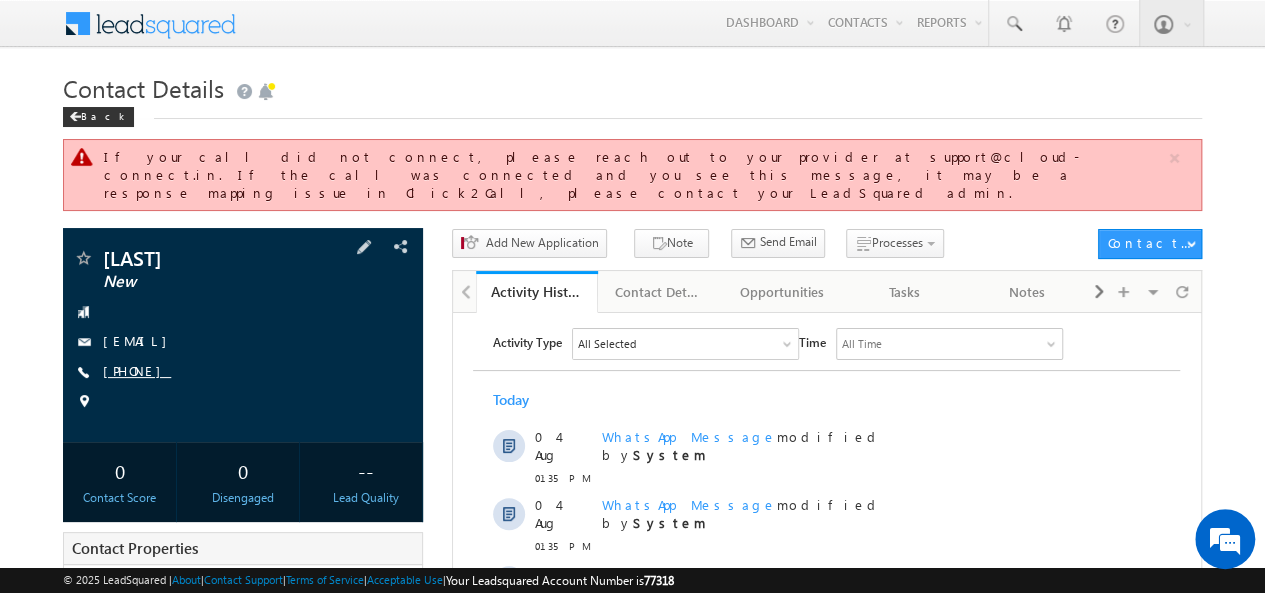 click on "[PHONE]" at bounding box center [137, 370] 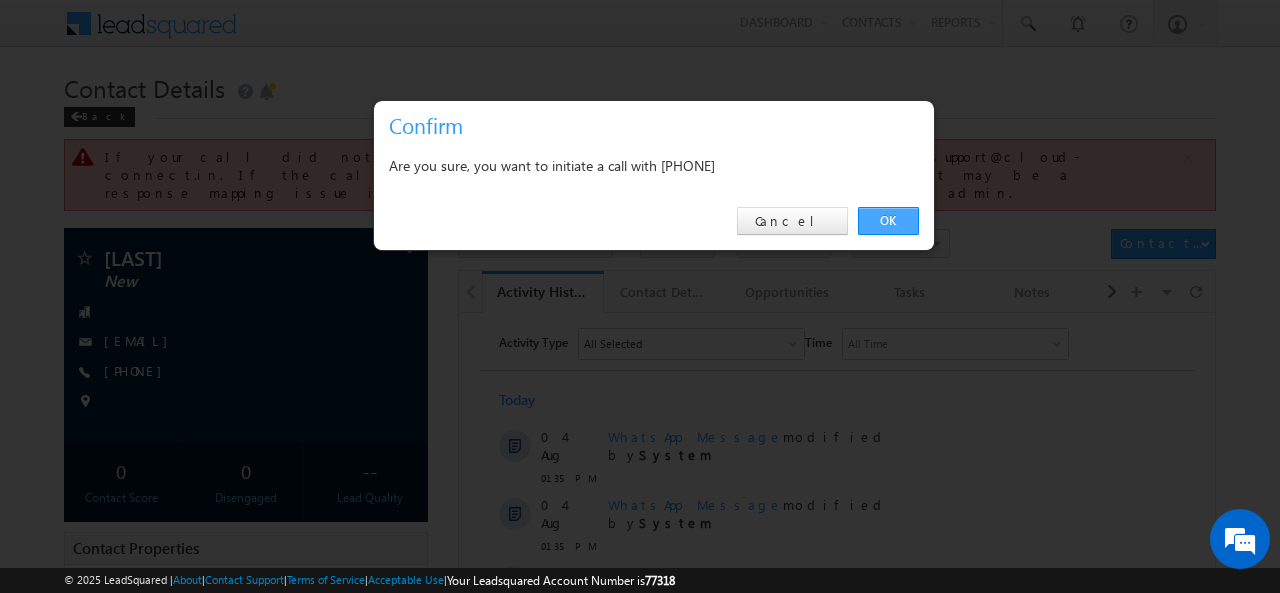 click on "OK" at bounding box center [888, 221] 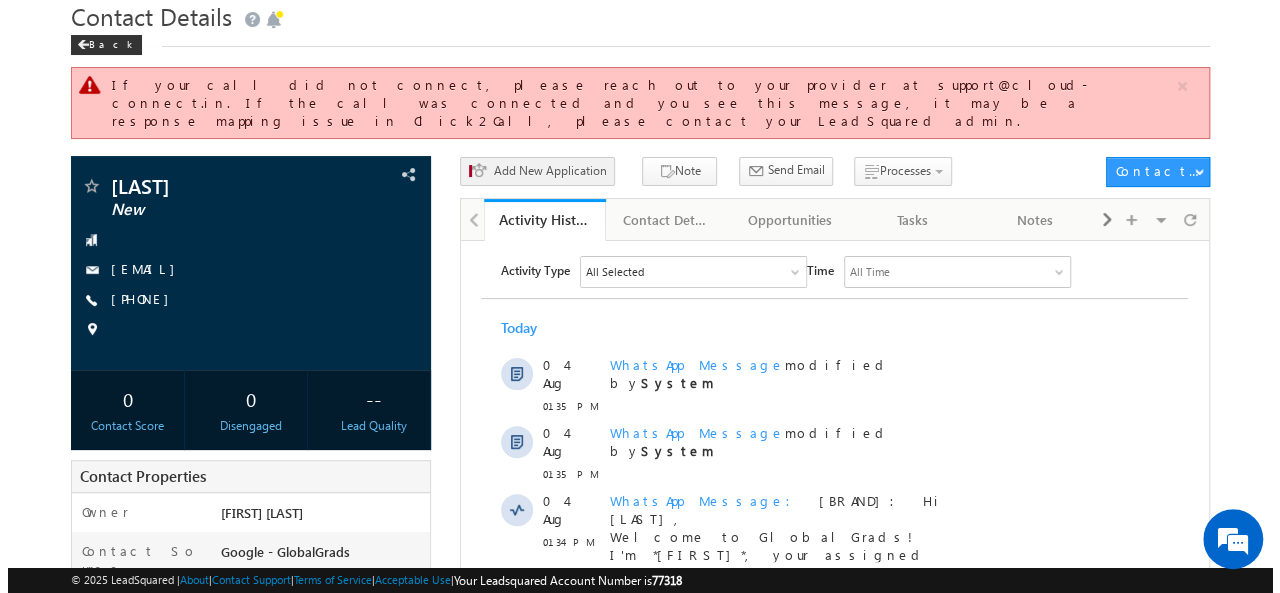 scroll, scrollTop: 66, scrollLeft: 0, axis: vertical 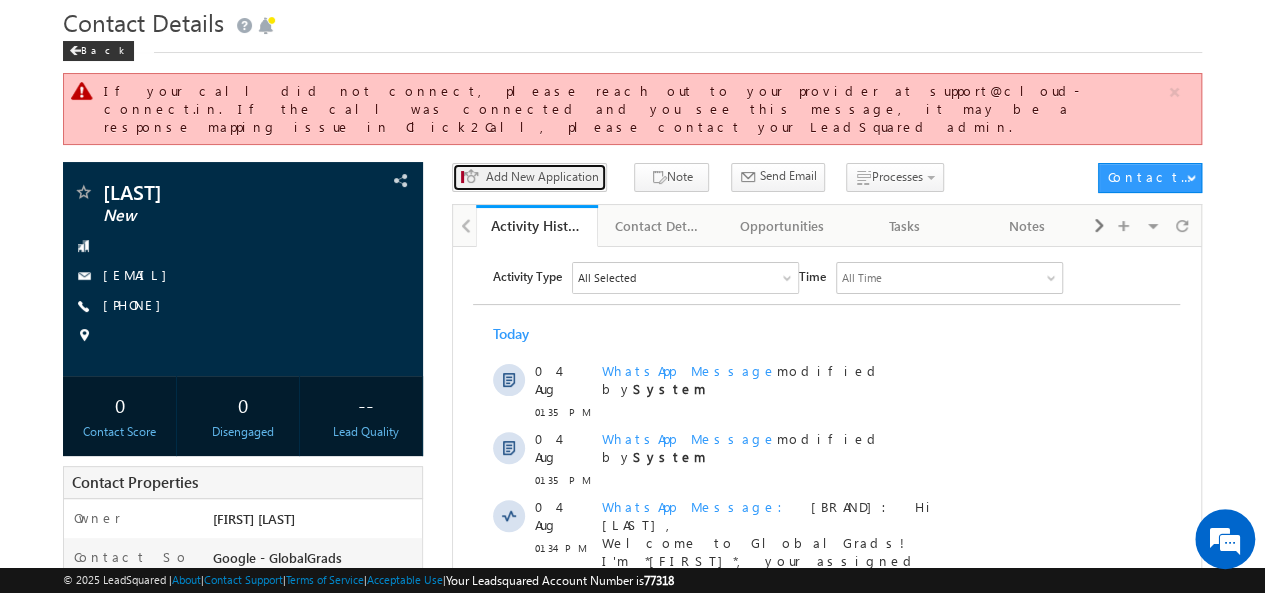 click on "Add New Application" at bounding box center [529, 177] 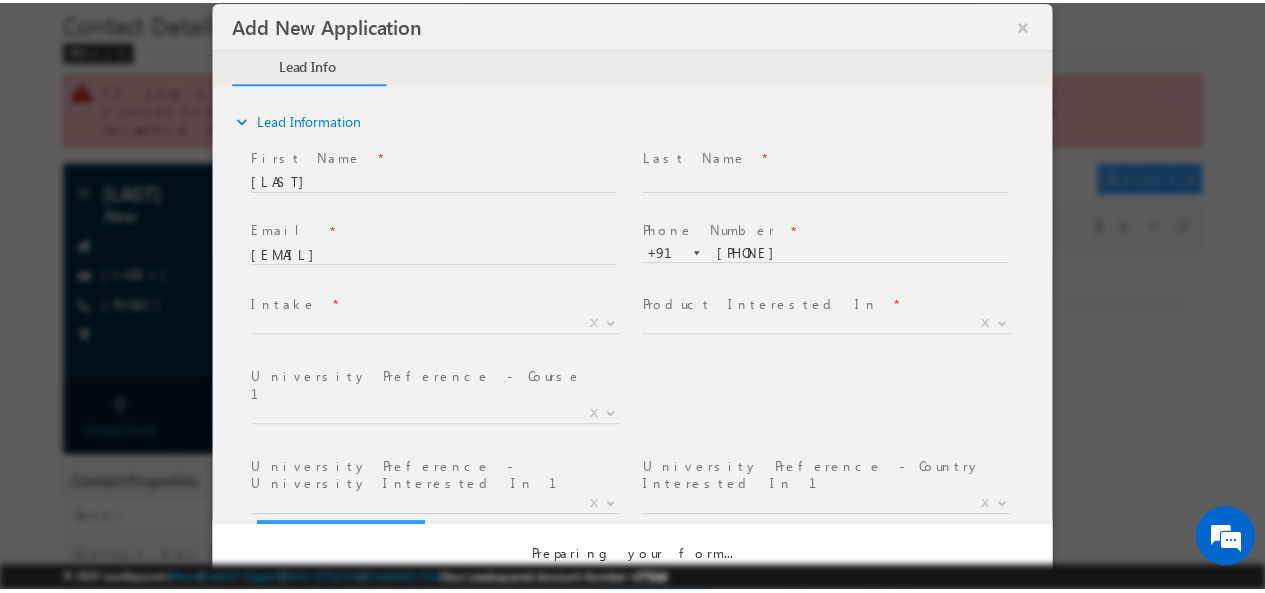 scroll, scrollTop: 0, scrollLeft: 0, axis: both 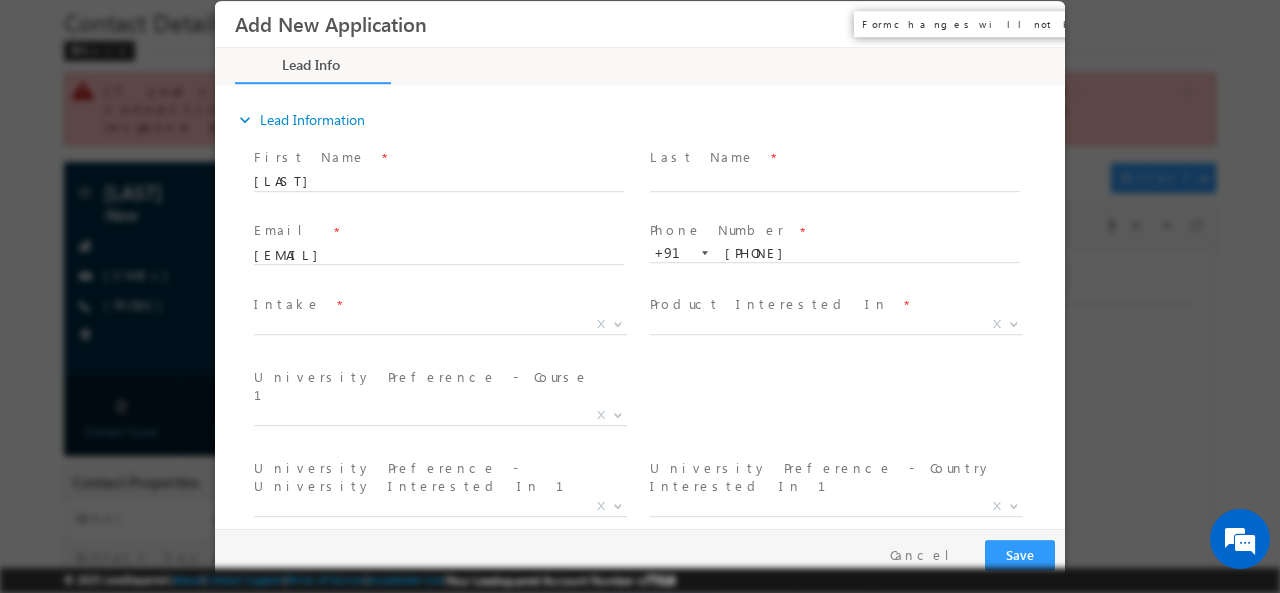 click on "×" at bounding box center (1035, 23) 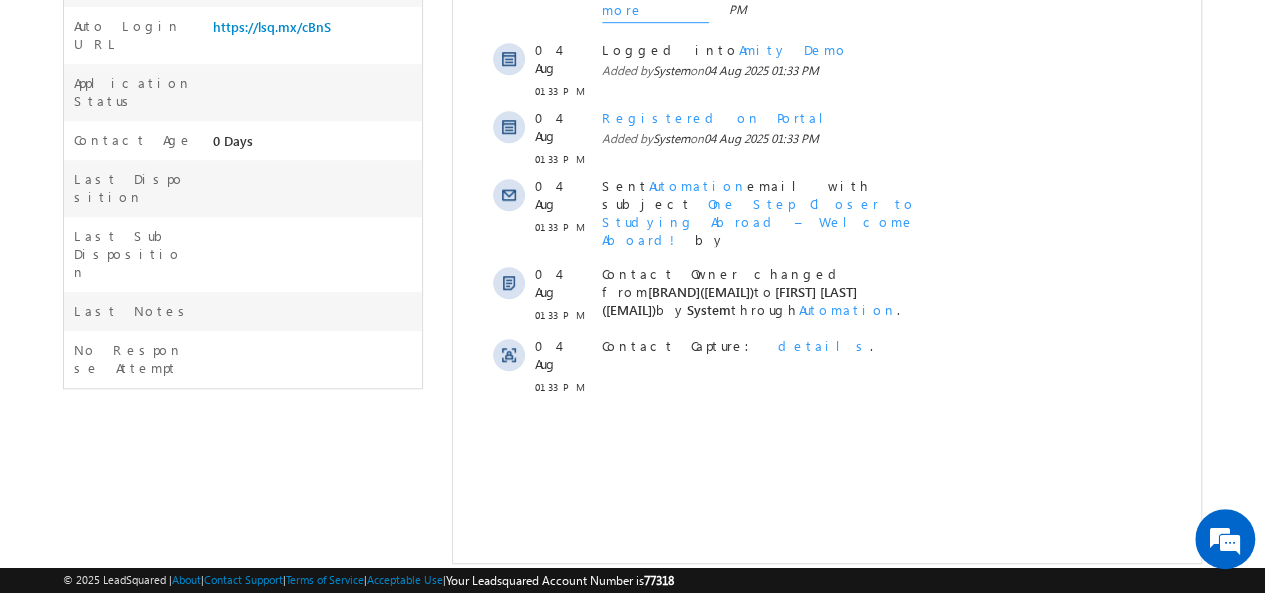 scroll, scrollTop: 0, scrollLeft: 0, axis: both 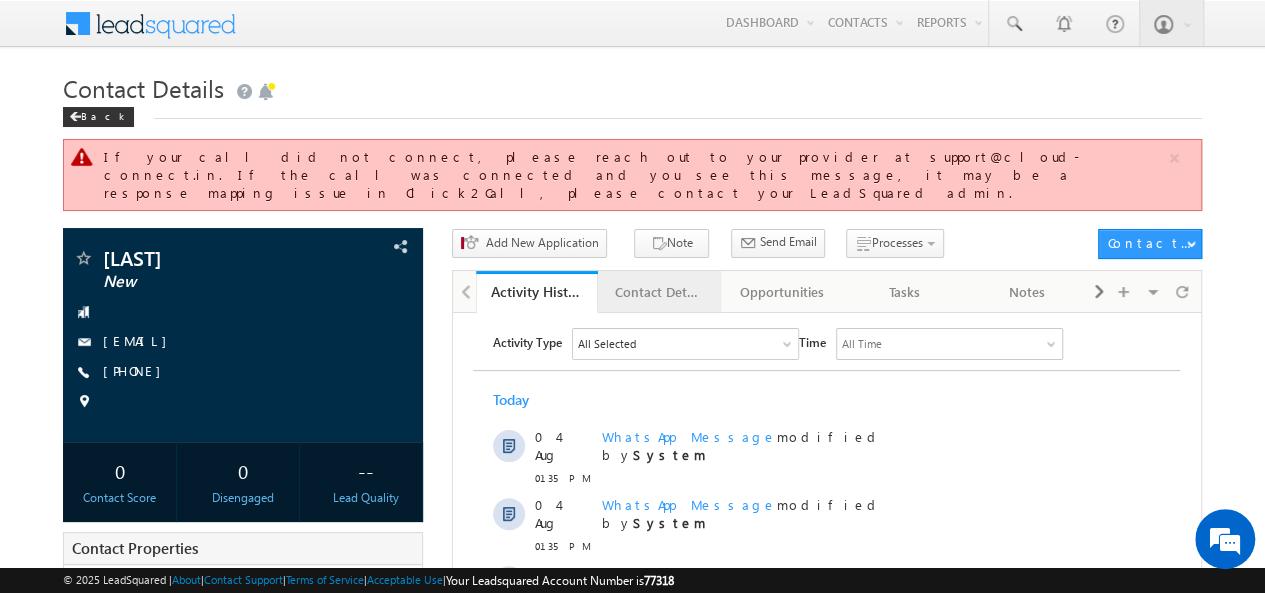 click on "Contact Details" at bounding box center (658, 292) 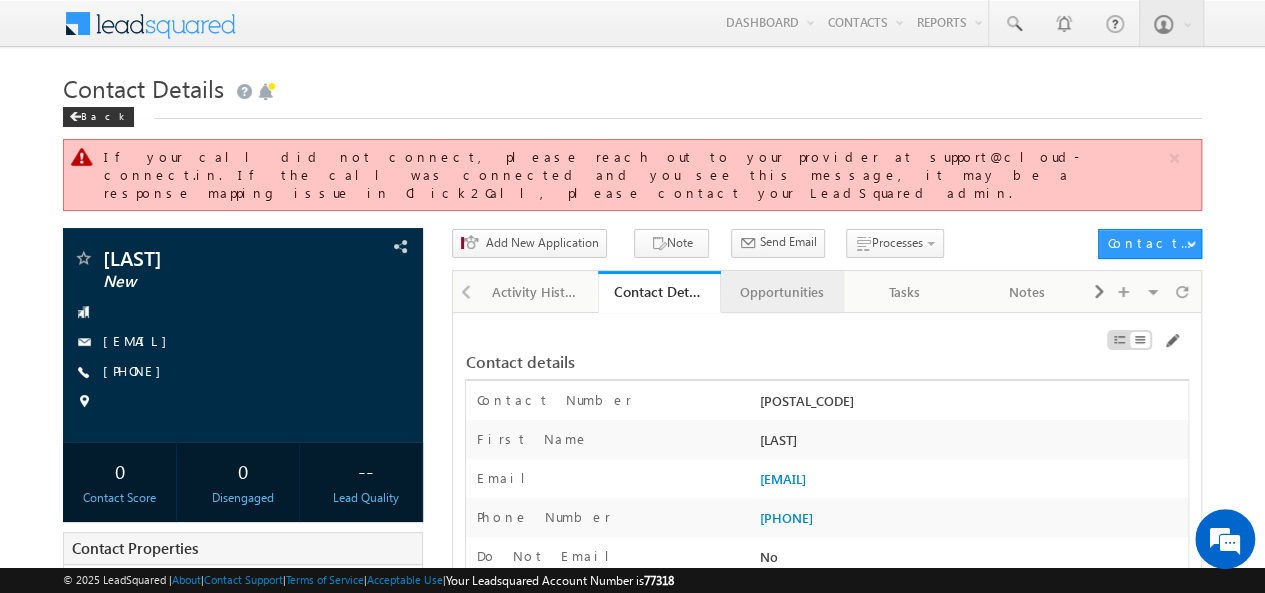 click on "Opportunities" at bounding box center [781, 292] 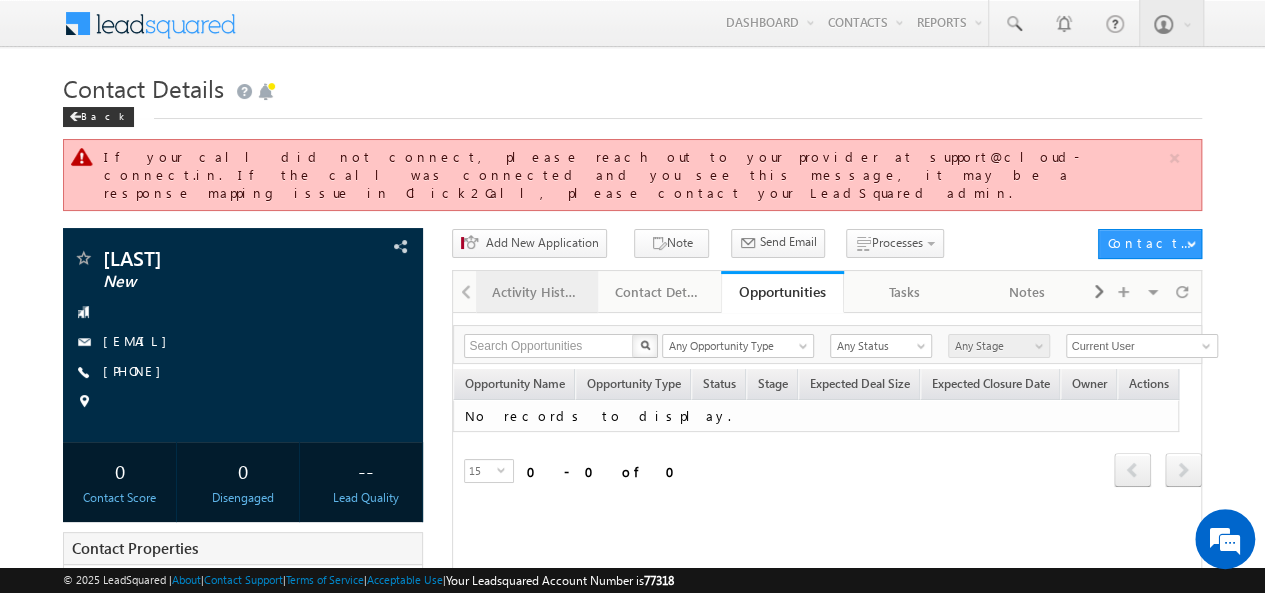 click on "Activity History" at bounding box center [536, 292] 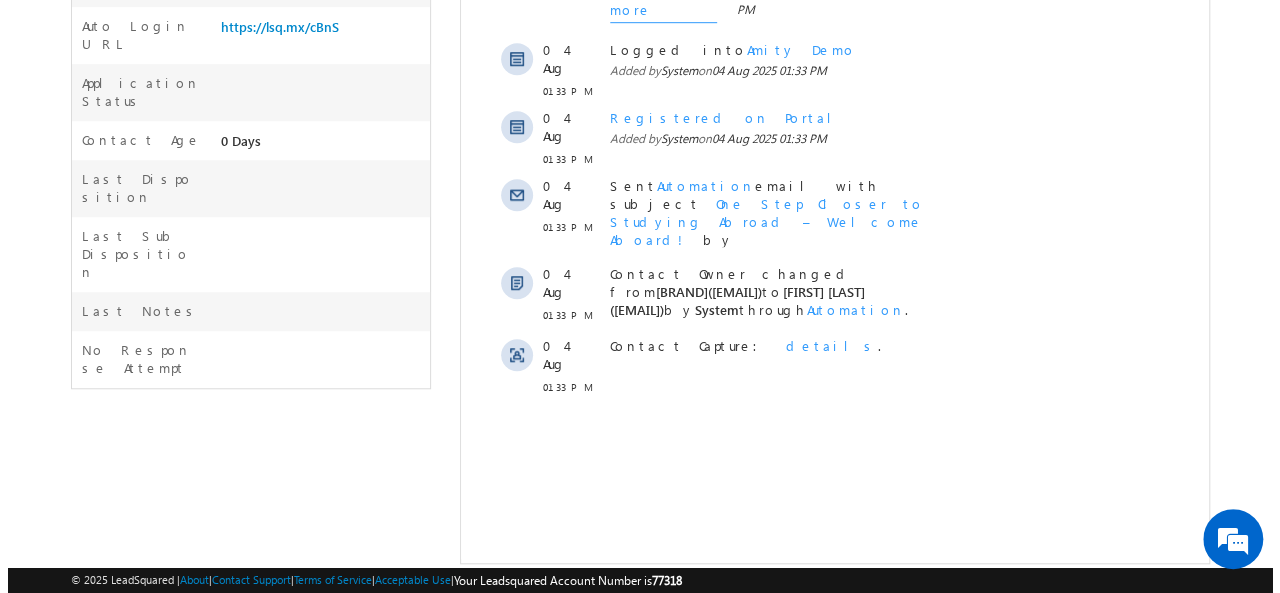 scroll, scrollTop: 0, scrollLeft: 0, axis: both 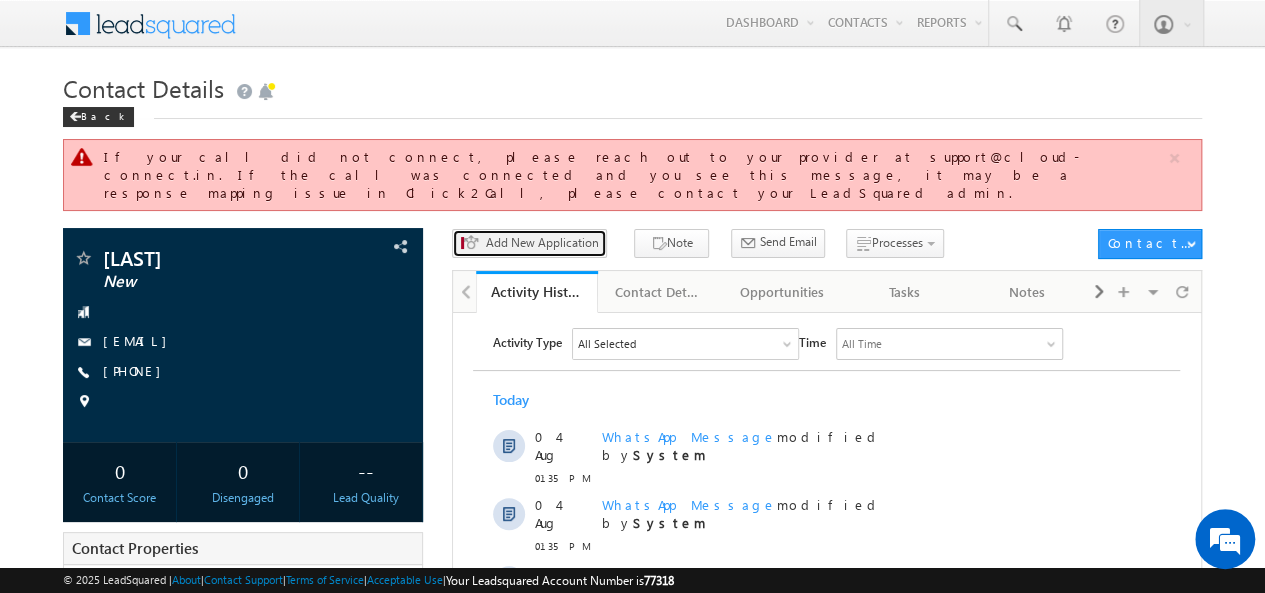 click on "Add New Application" at bounding box center (541, 243) 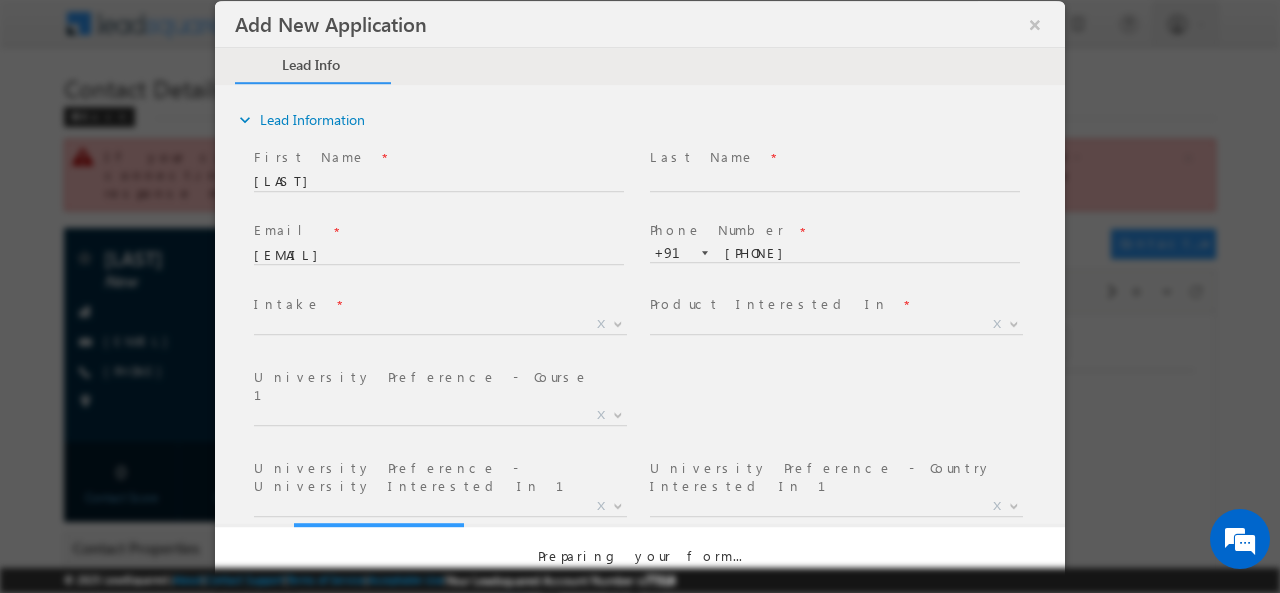 scroll, scrollTop: 0, scrollLeft: 0, axis: both 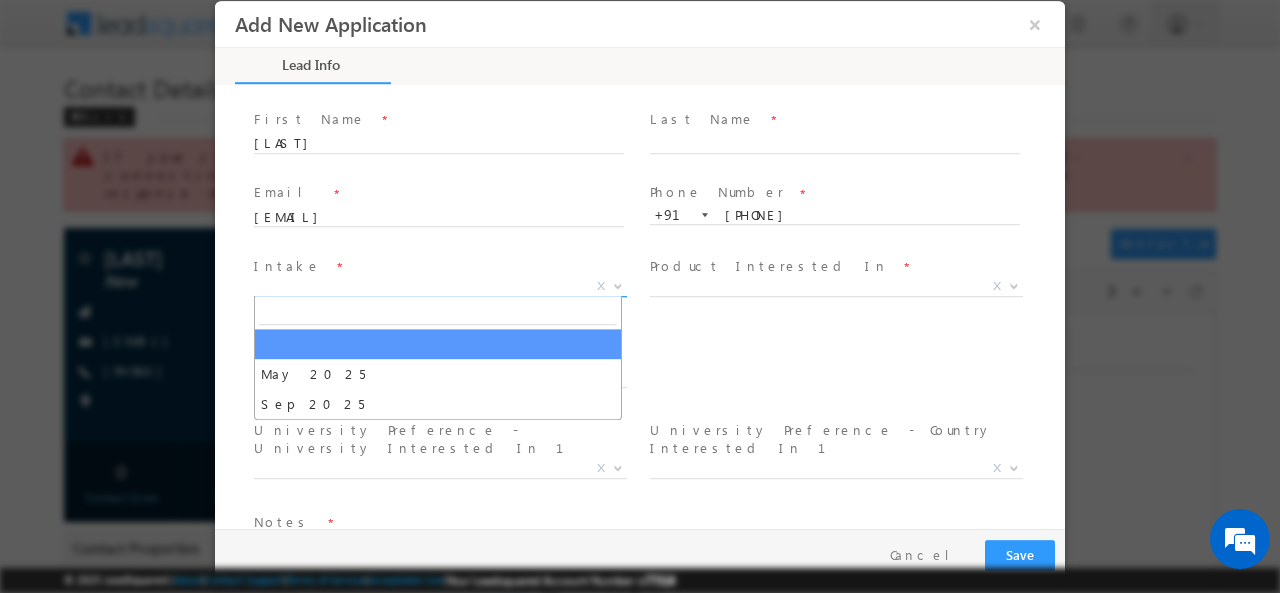 click on "X" at bounding box center [440, 286] 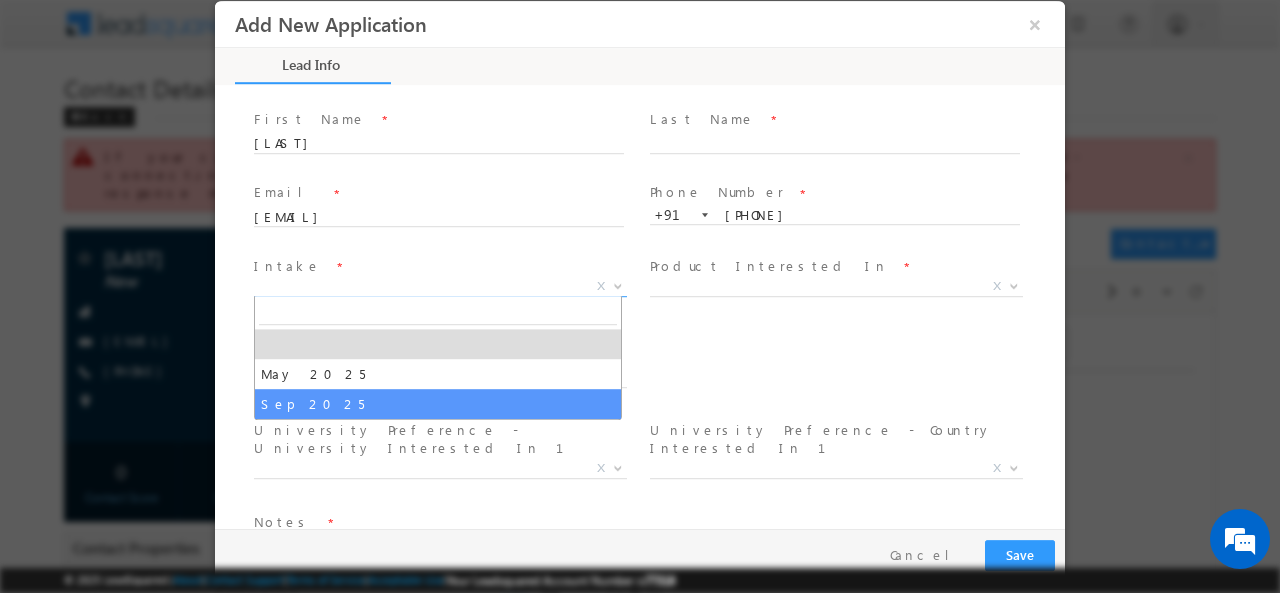 select on "Sep 2025" 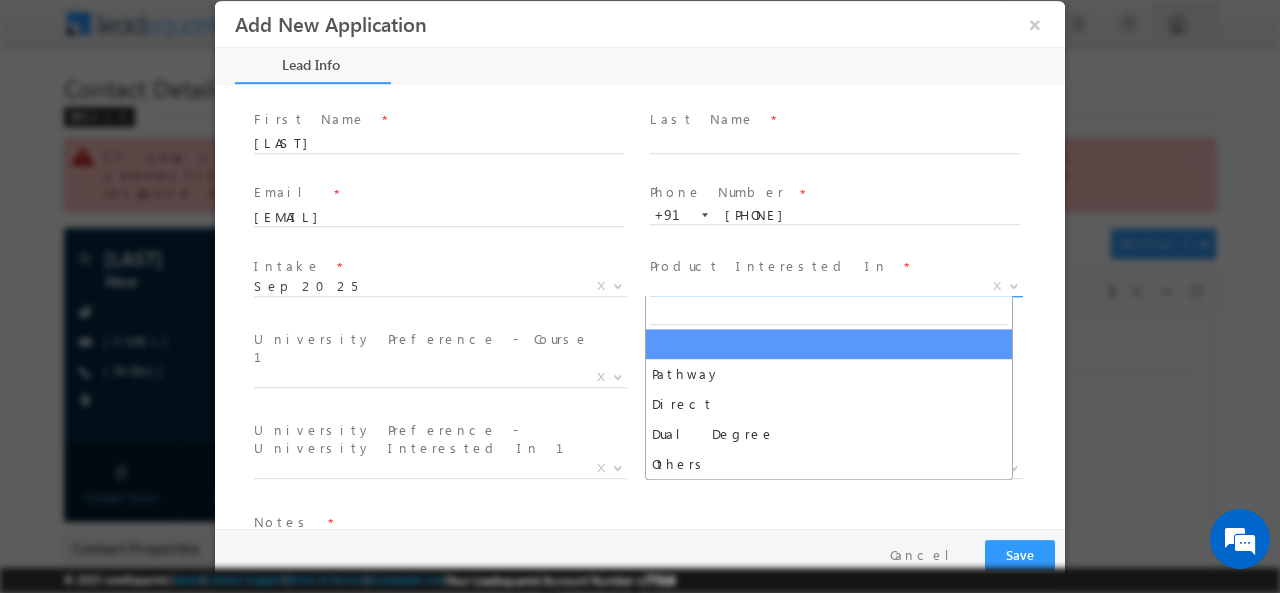 click on "X" at bounding box center [836, 286] 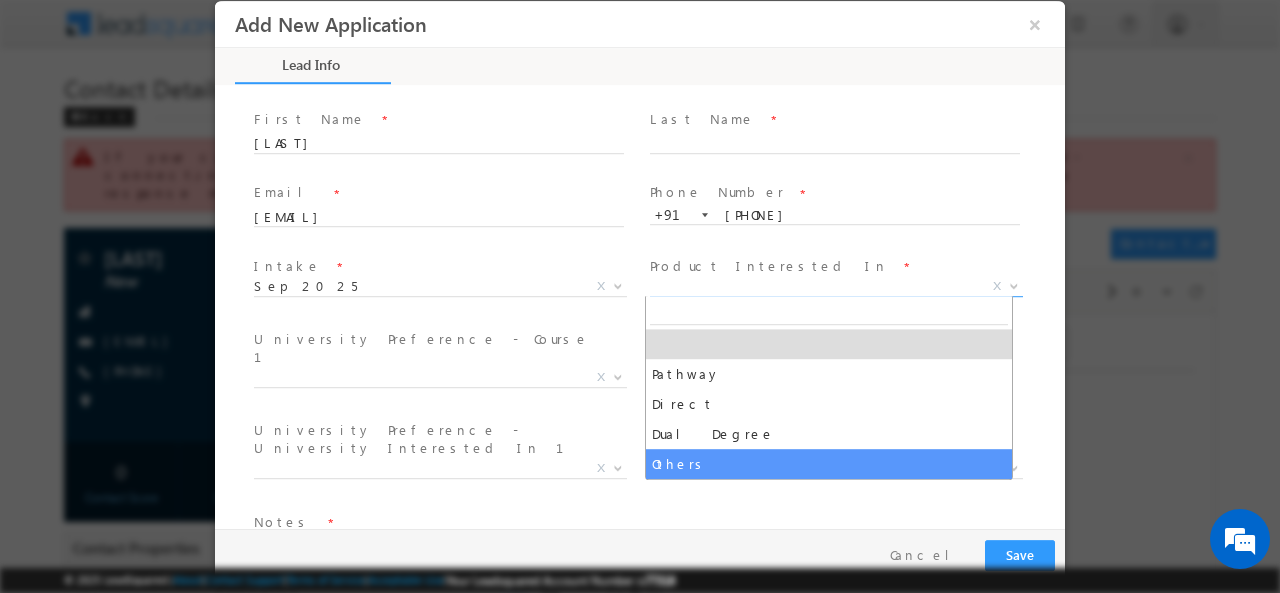 select on "Others" 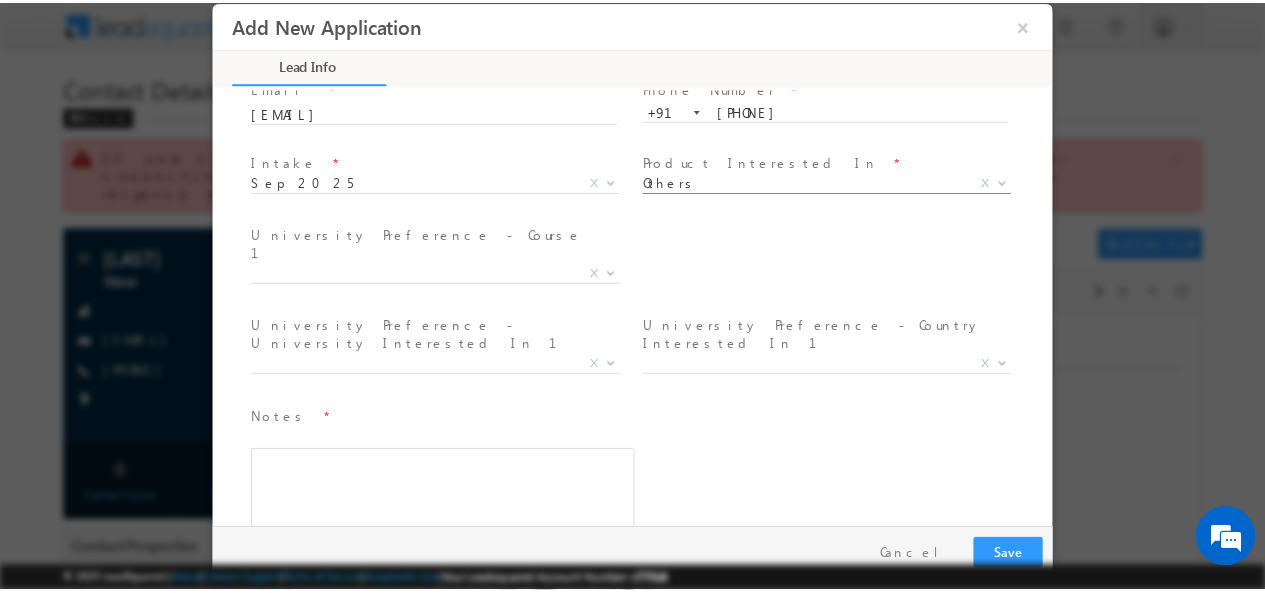 scroll, scrollTop: 170, scrollLeft: 0, axis: vertical 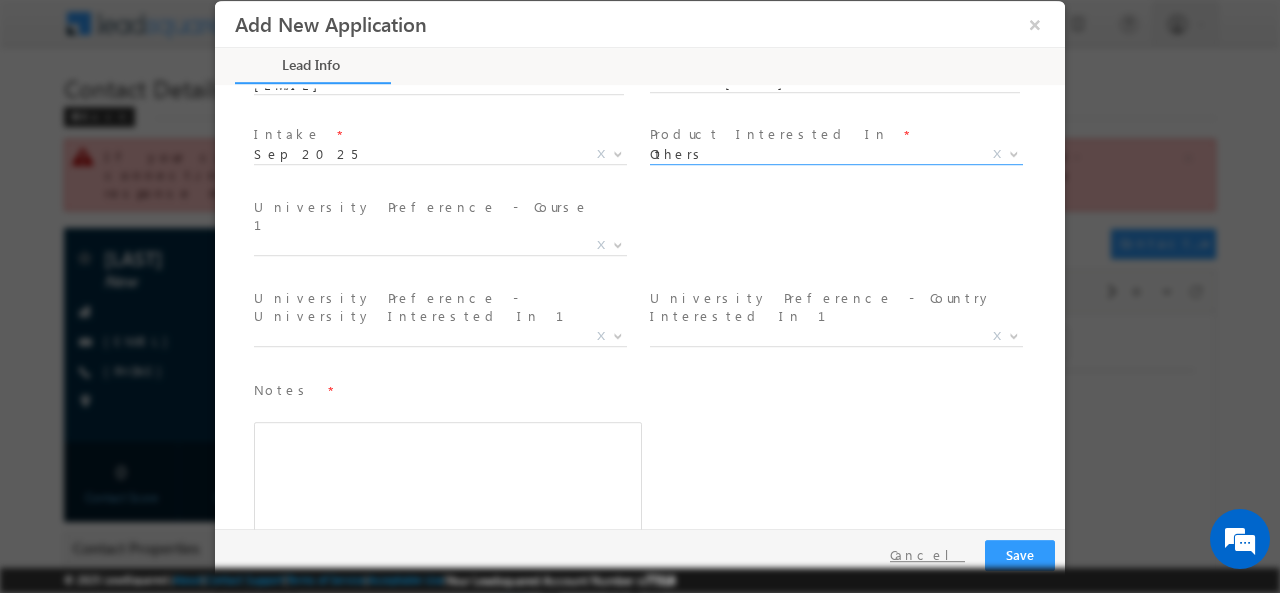 click on "Cancel" at bounding box center [927, 554] 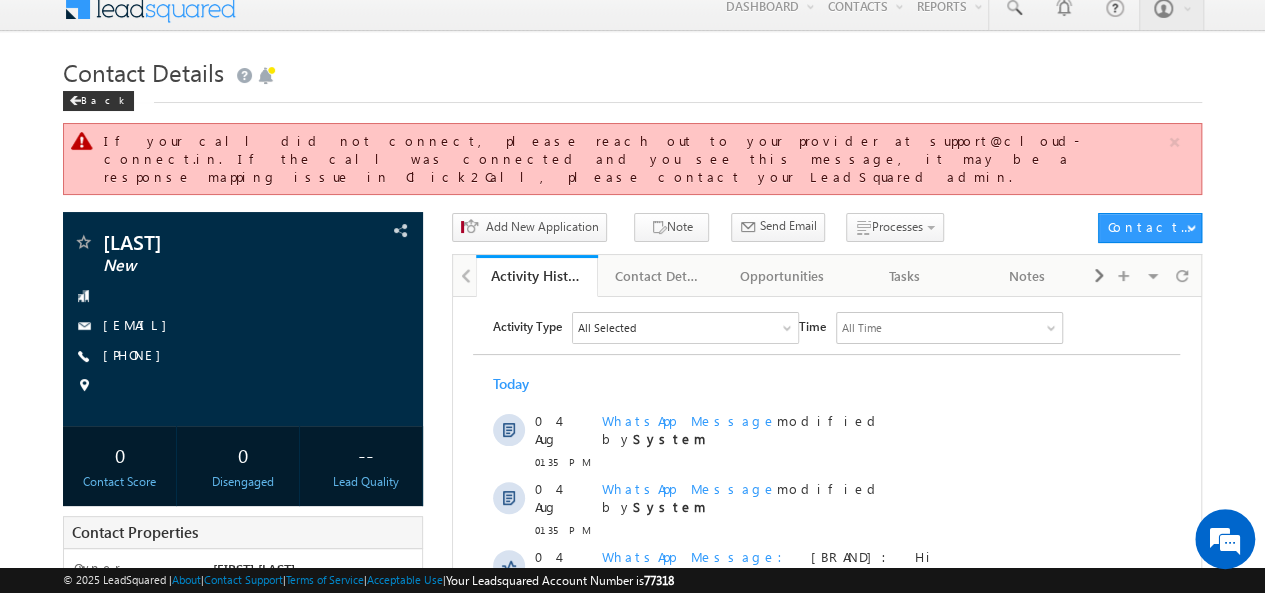scroll, scrollTop: 0, scrollLeft: 0, axis: both 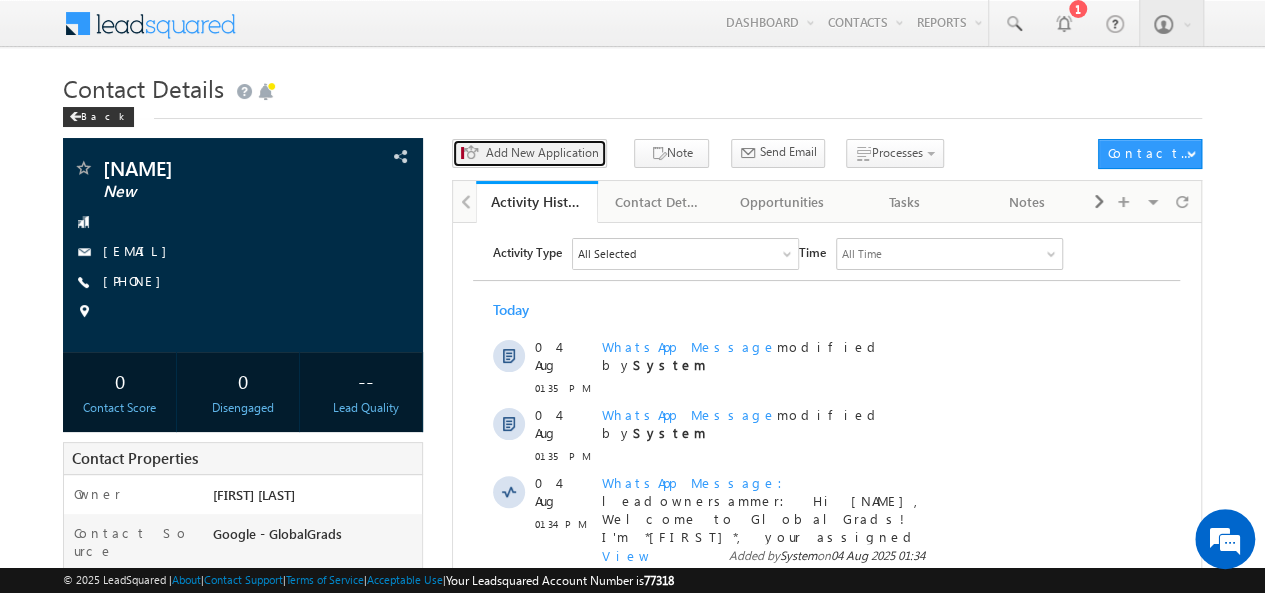 click on "Add New Application" at bounding box center [541, 153] 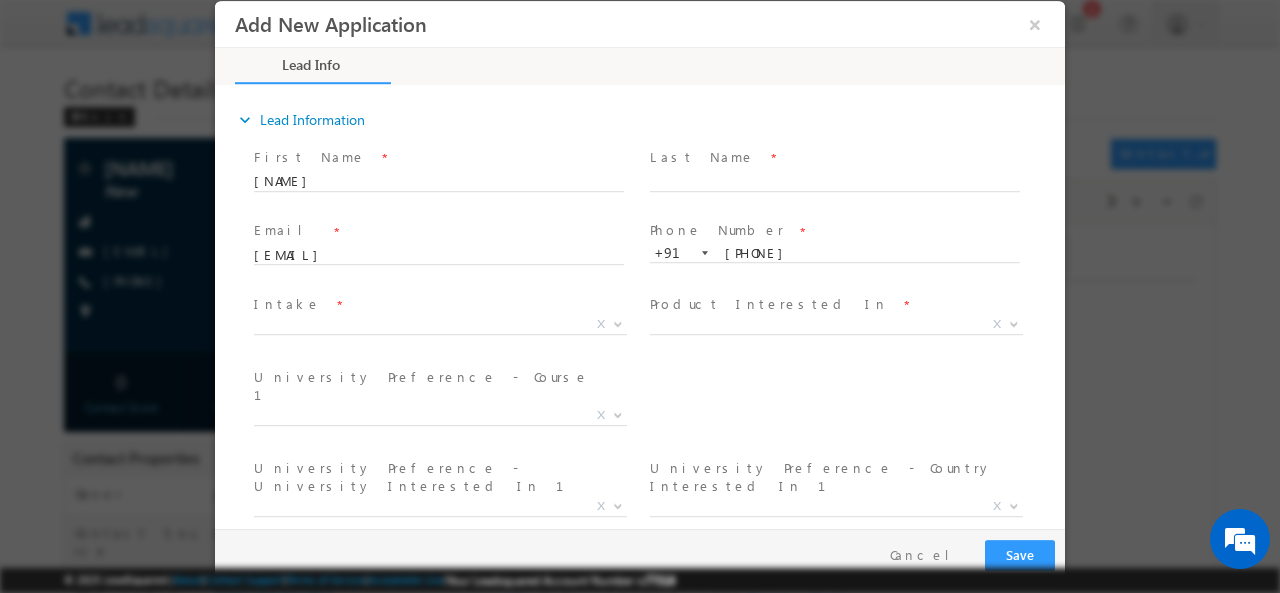 scroll, scrollTop: 0, scrollLeft: 0, axis: both 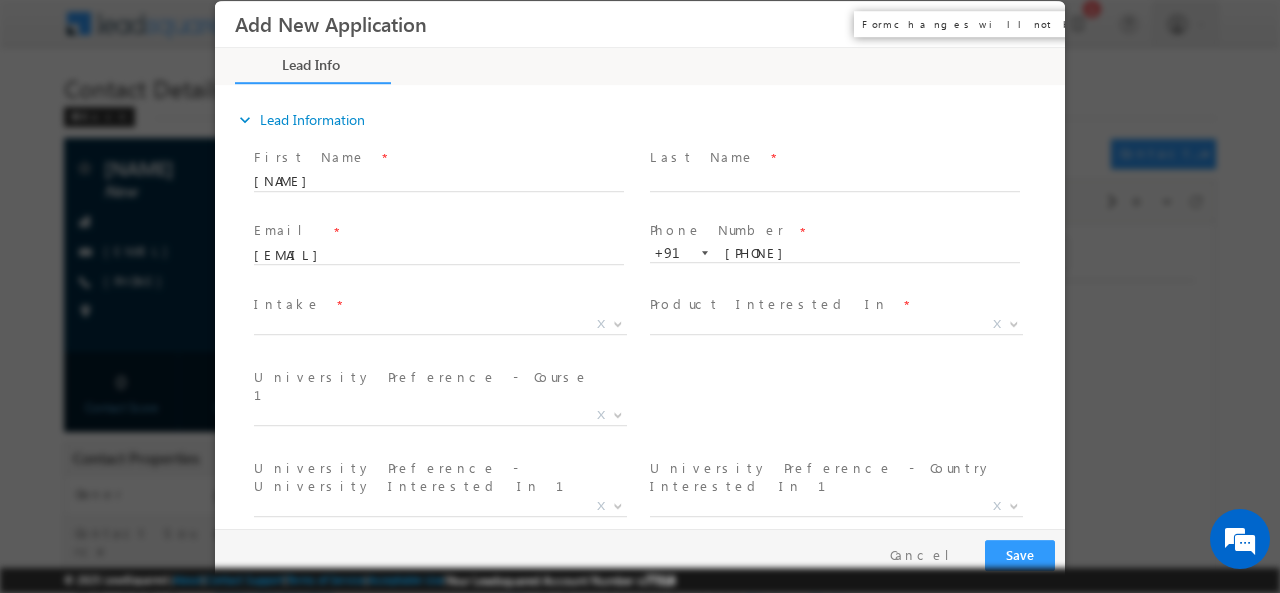 click on "×" at bounding box center [1035, 23] 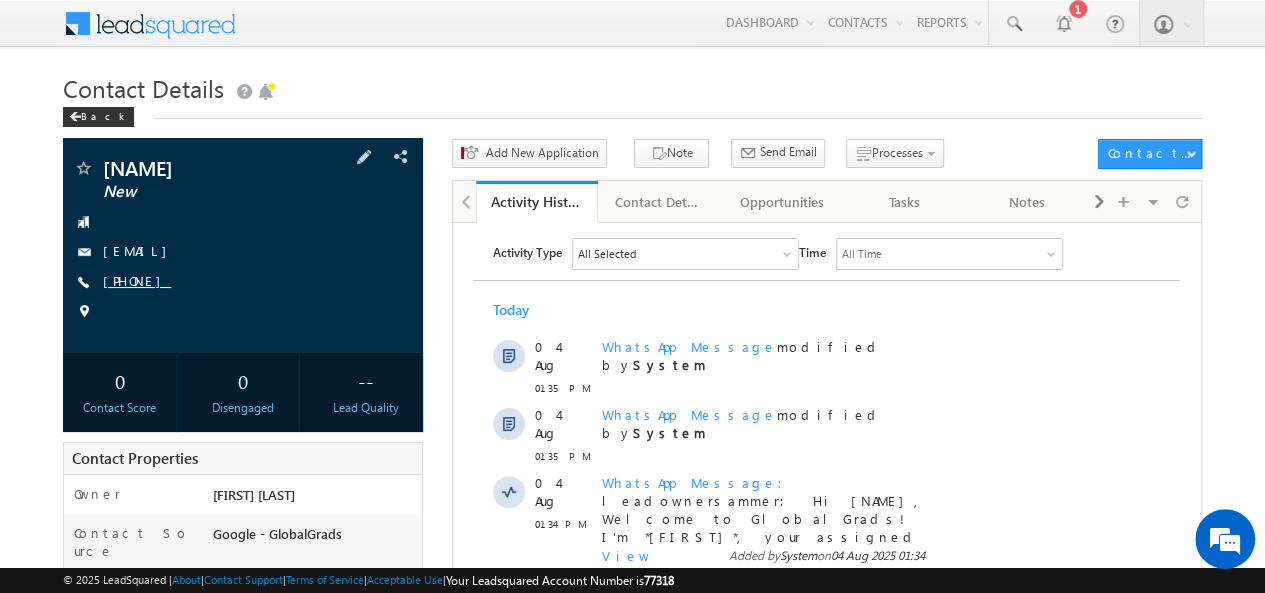 click on "[PHONE]" at bounding box center [137, 280] 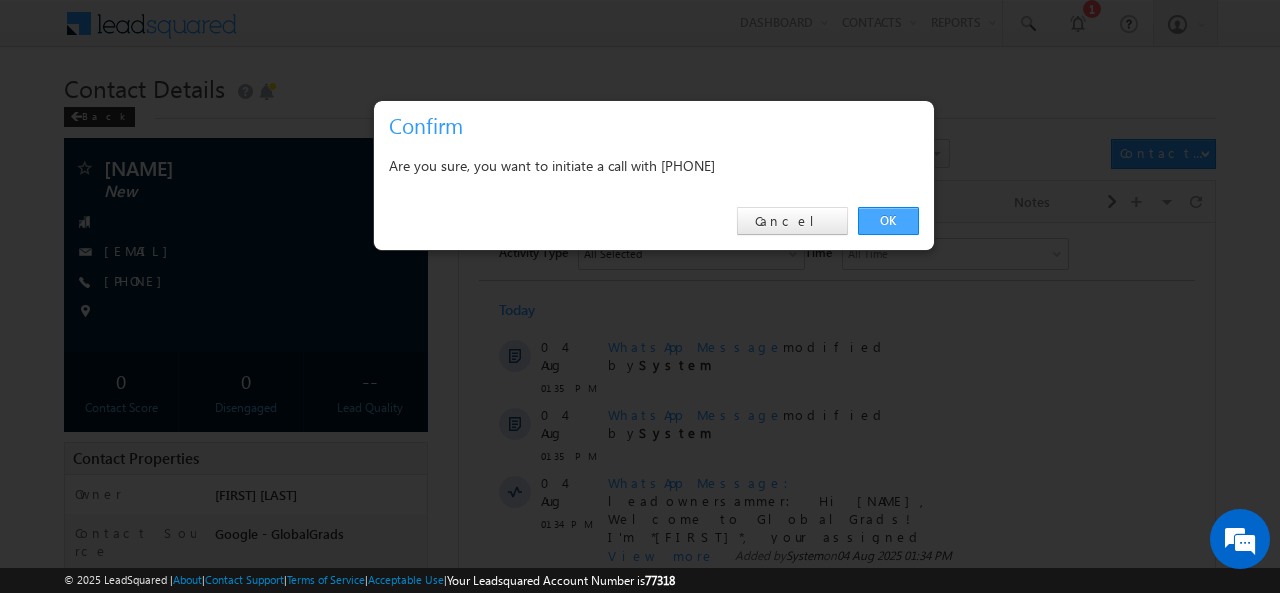 click on "OK" at bounding box center (888, 221) 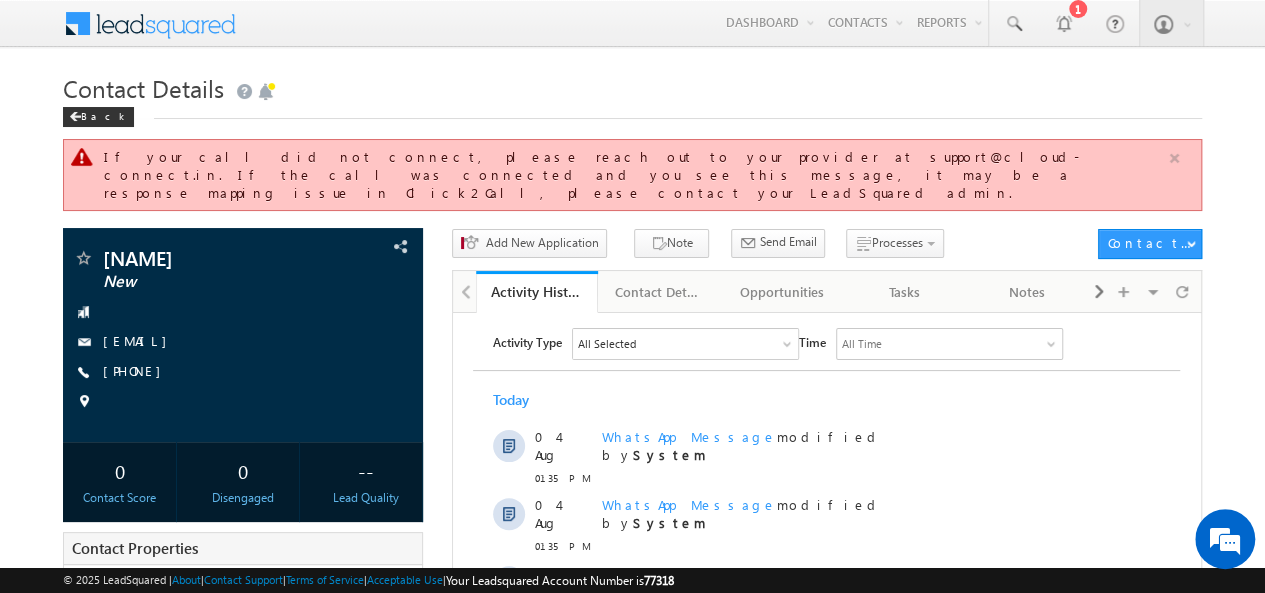 click at bounding box center (1174, 158) 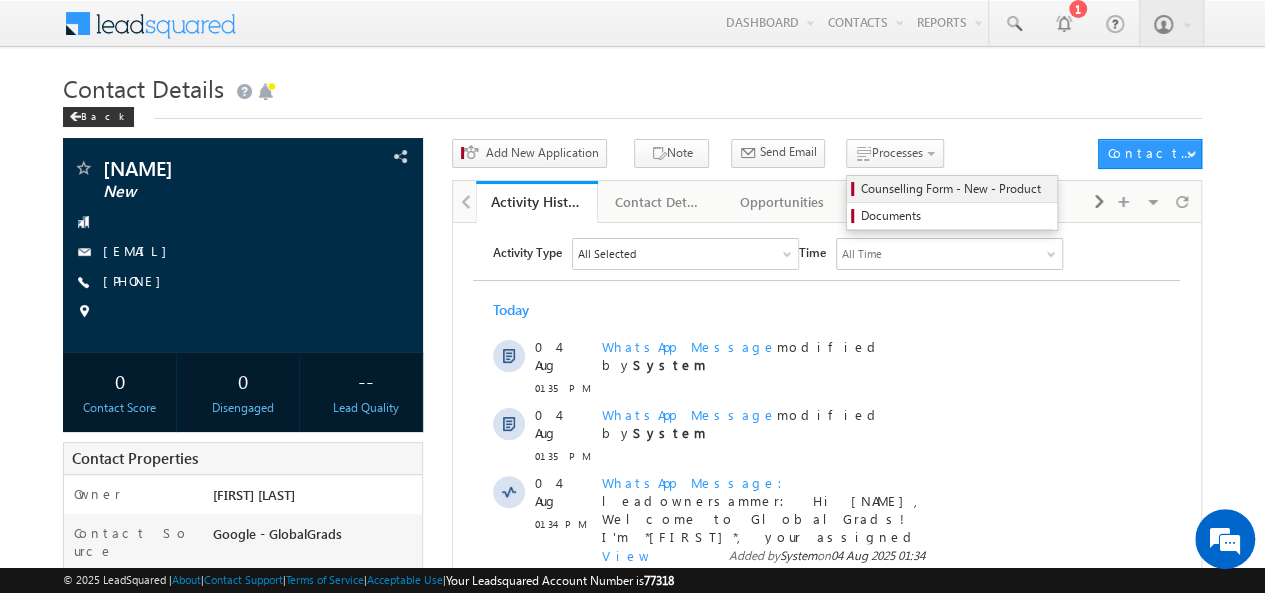click on "Counselling Form - New - Product" at bounding box center (955, 189) 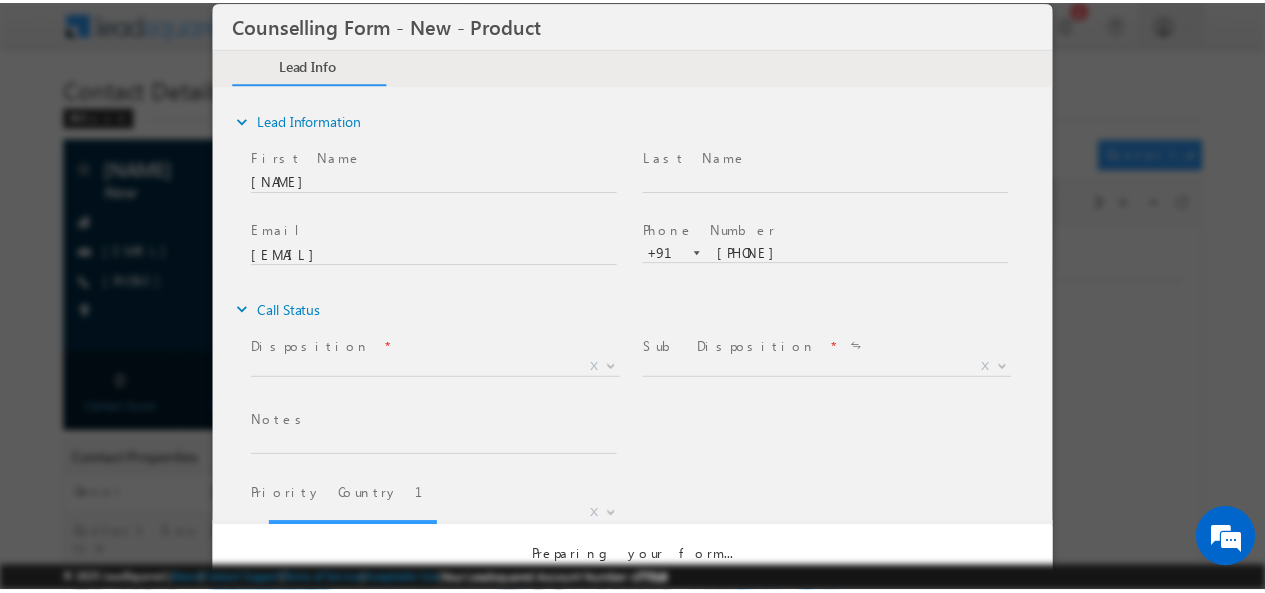 scroll, scrollTop: 0, scrollLeft: 0, axis: both 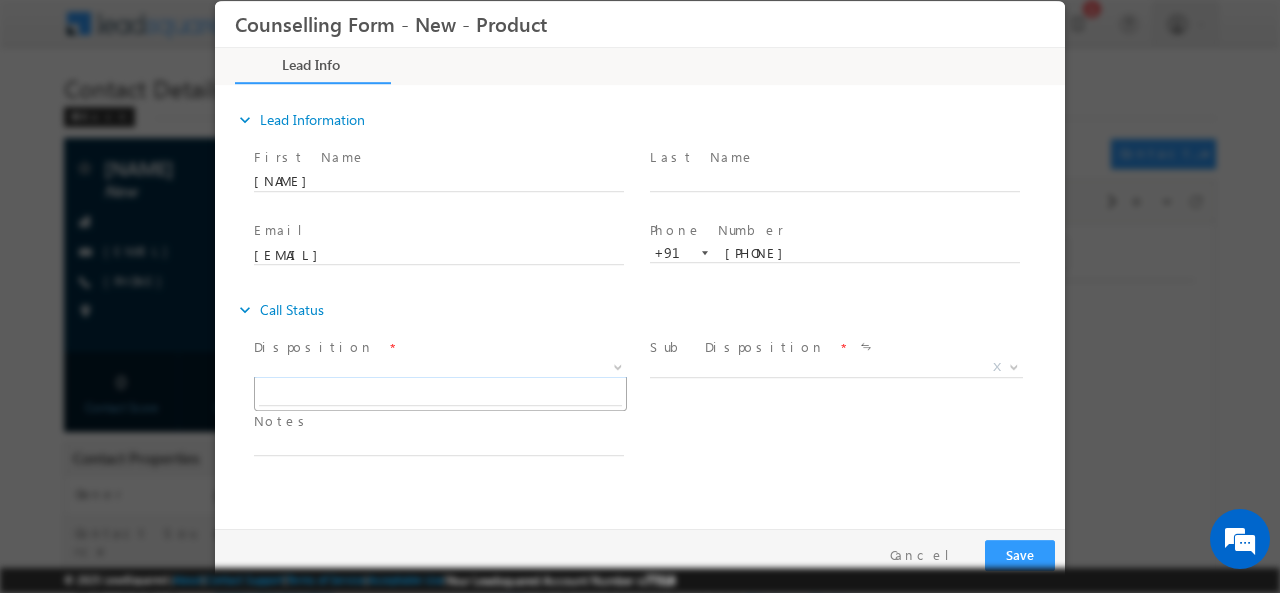 click on "X" at bounding box center (440, 367) 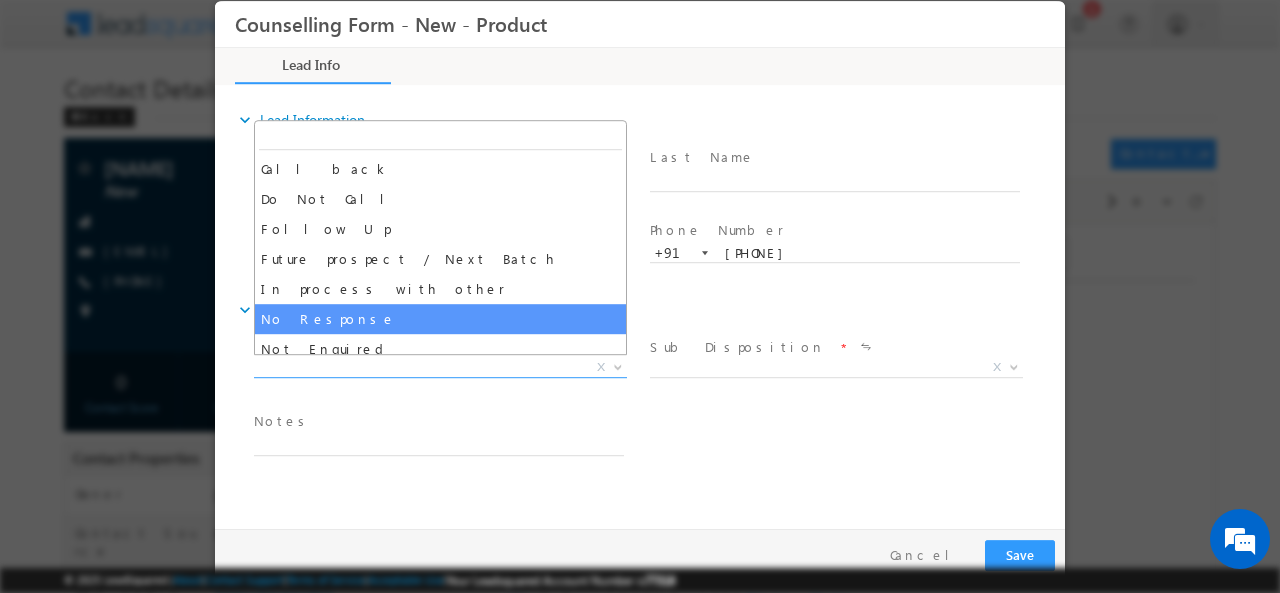 select on "No Response" 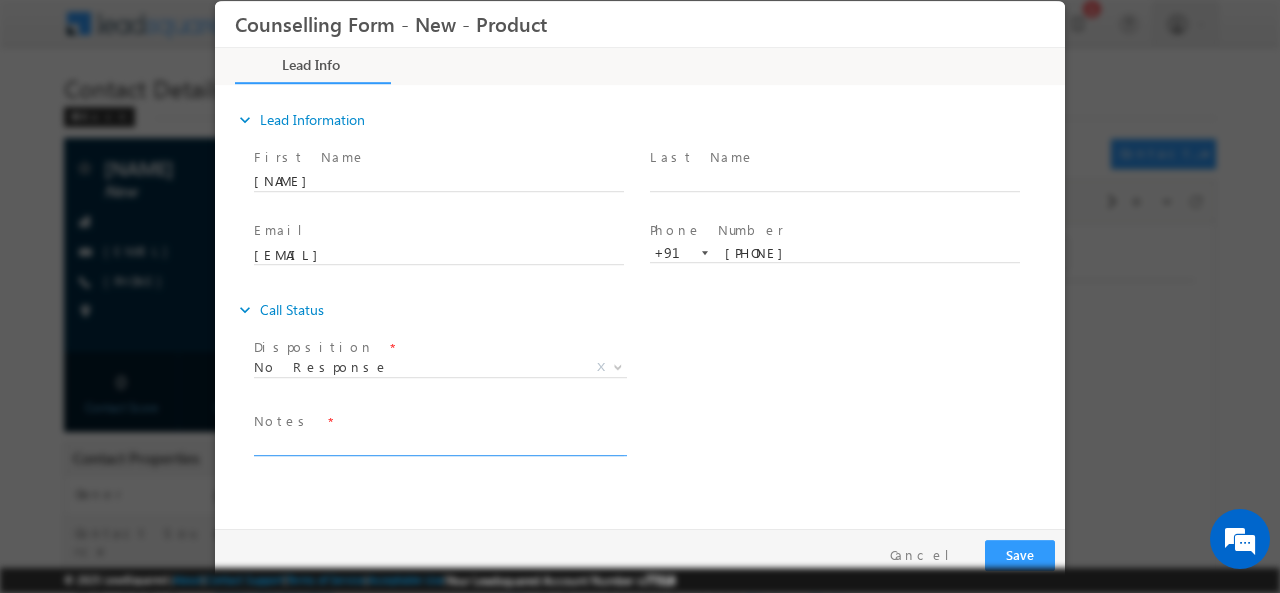 drag, startPoint x: 331, startPoint y: 429, endPoint x: 310, endPoint y: 439, distance: 23.259407 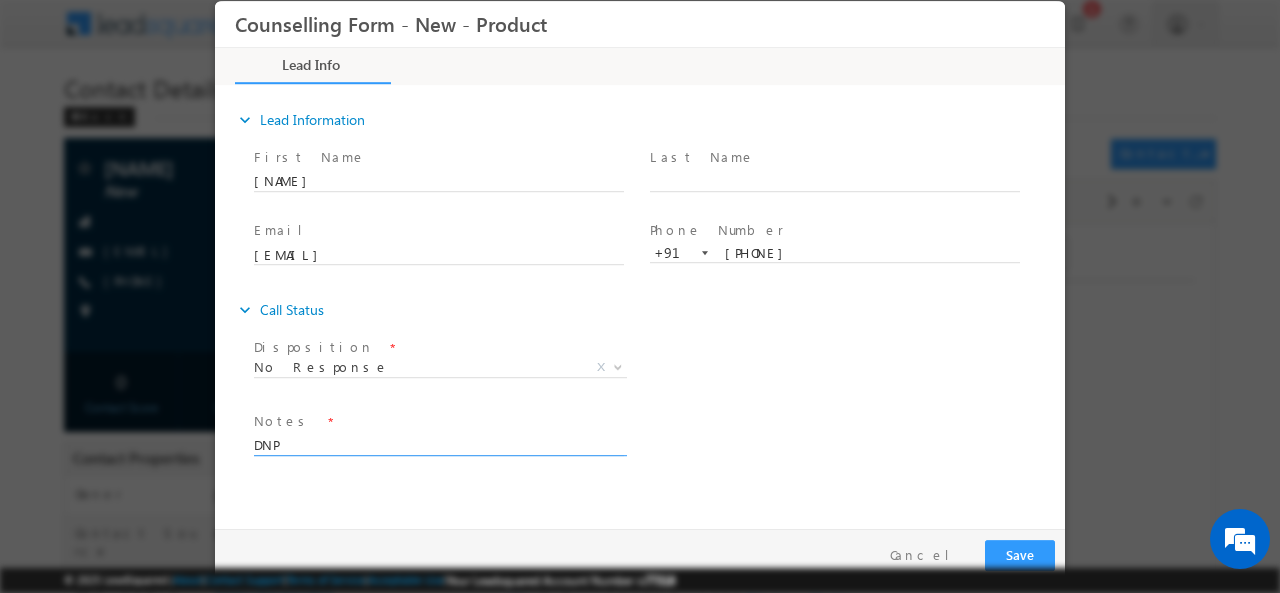 type on "DNP" 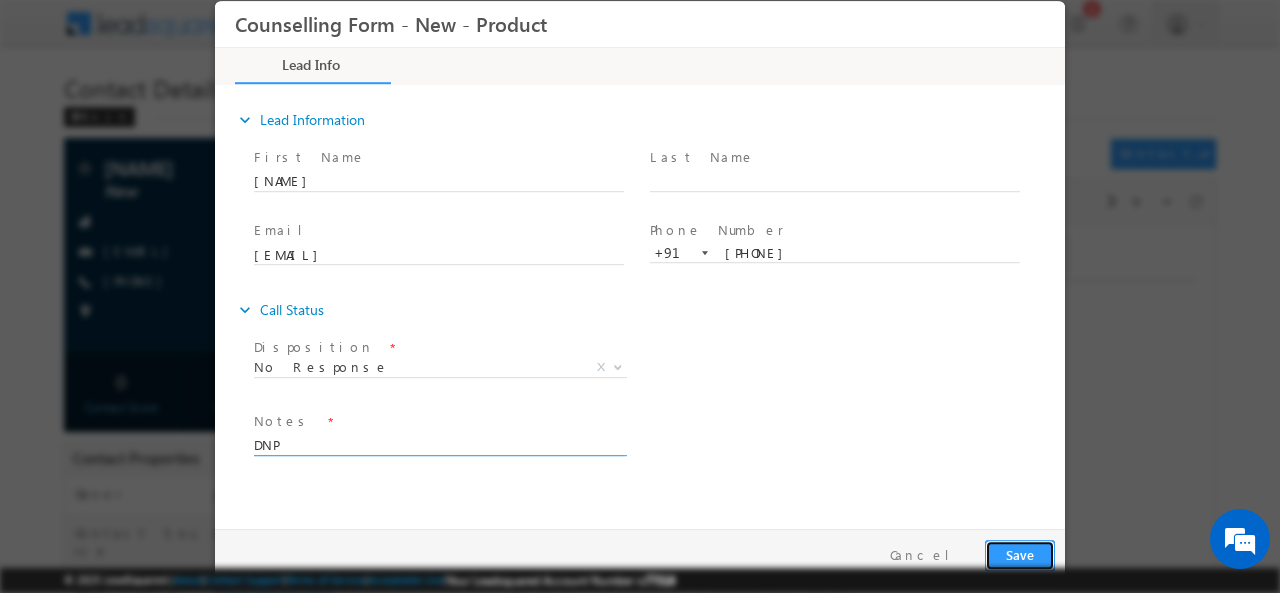 click on "Save" at bounding box center [1020, 554] 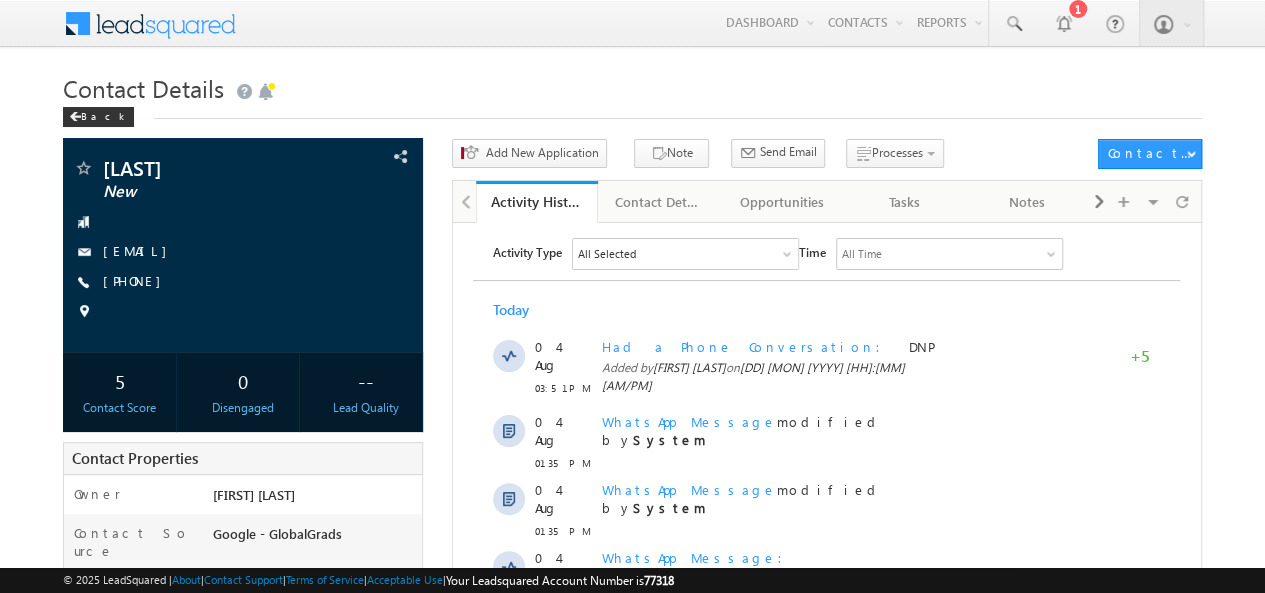 scroll, scrollTop: 0, scrollLeft: 0, axis: both 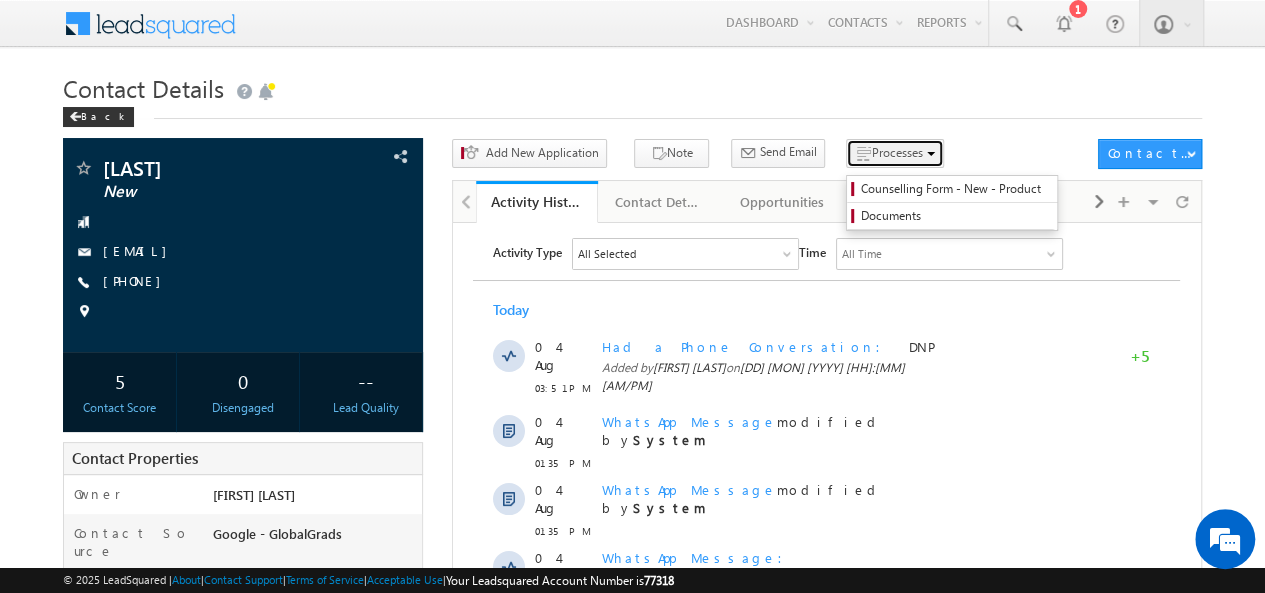 click on "Processes" at bounding box center (895, 153) 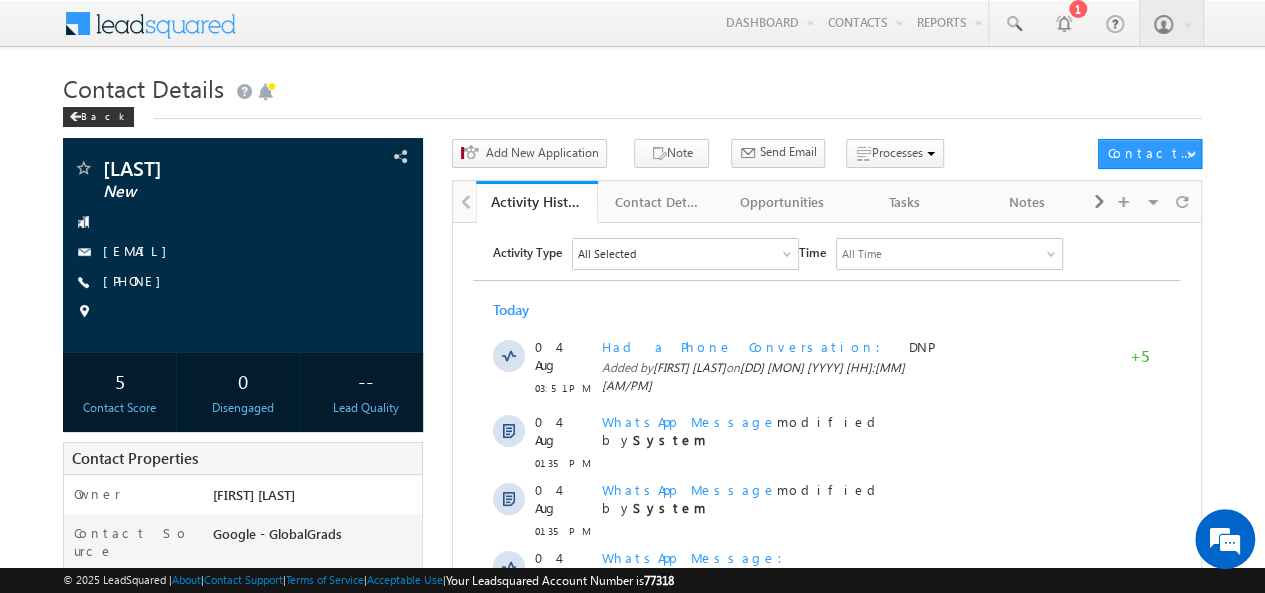 scroll, scrollTop: 0, scrollLeft: 0, axis: both 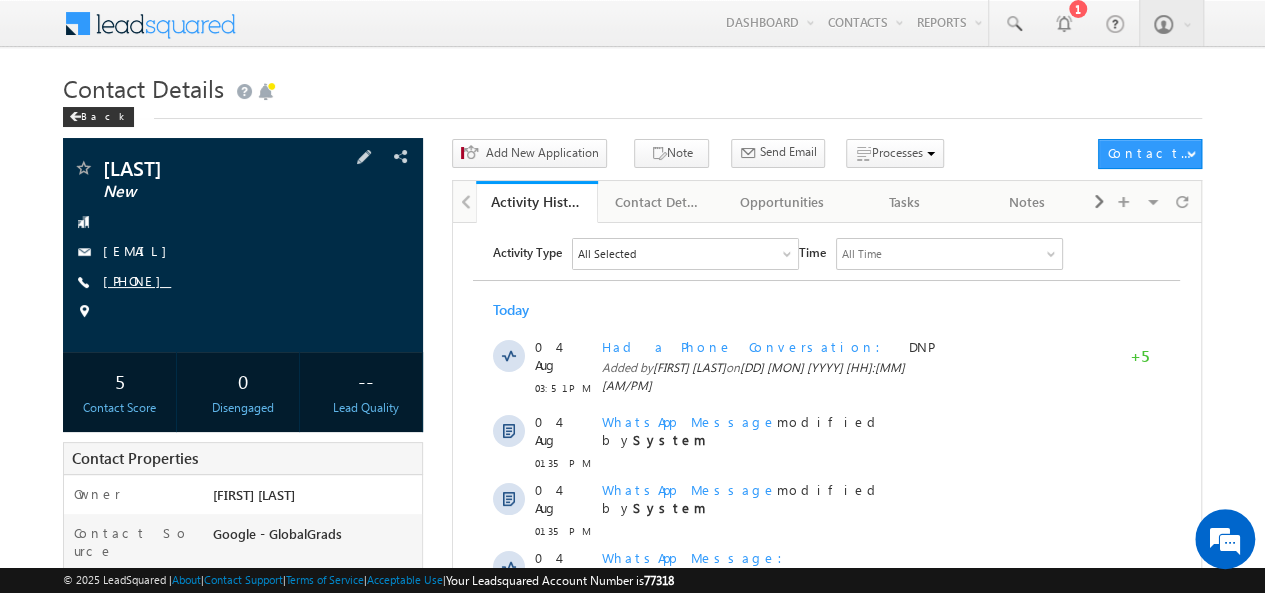 click on "[PHONE]" at bounding box center (137, 280) 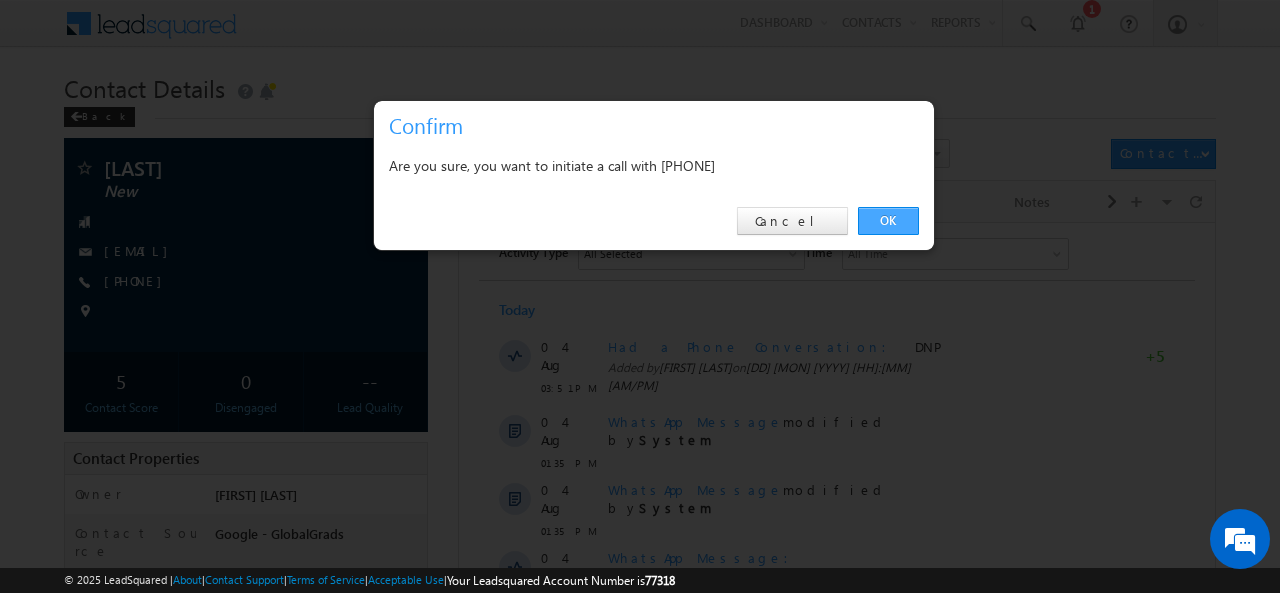 click on "OK" at bounding box center [888, 221] 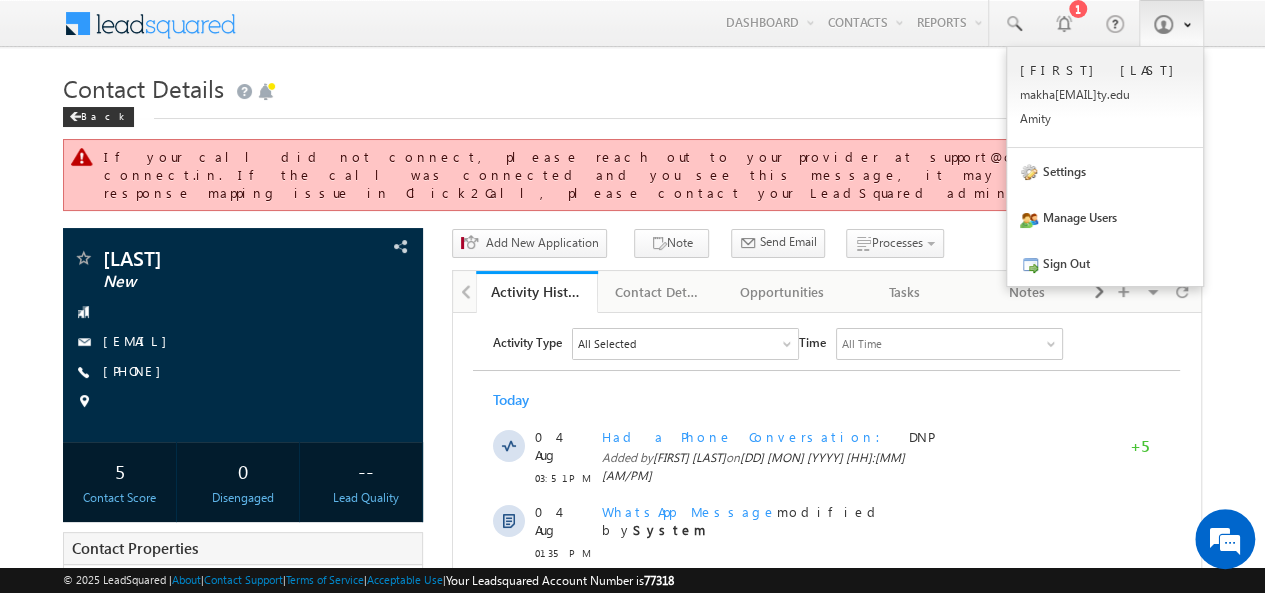 click at bounding box center [1183, 23] 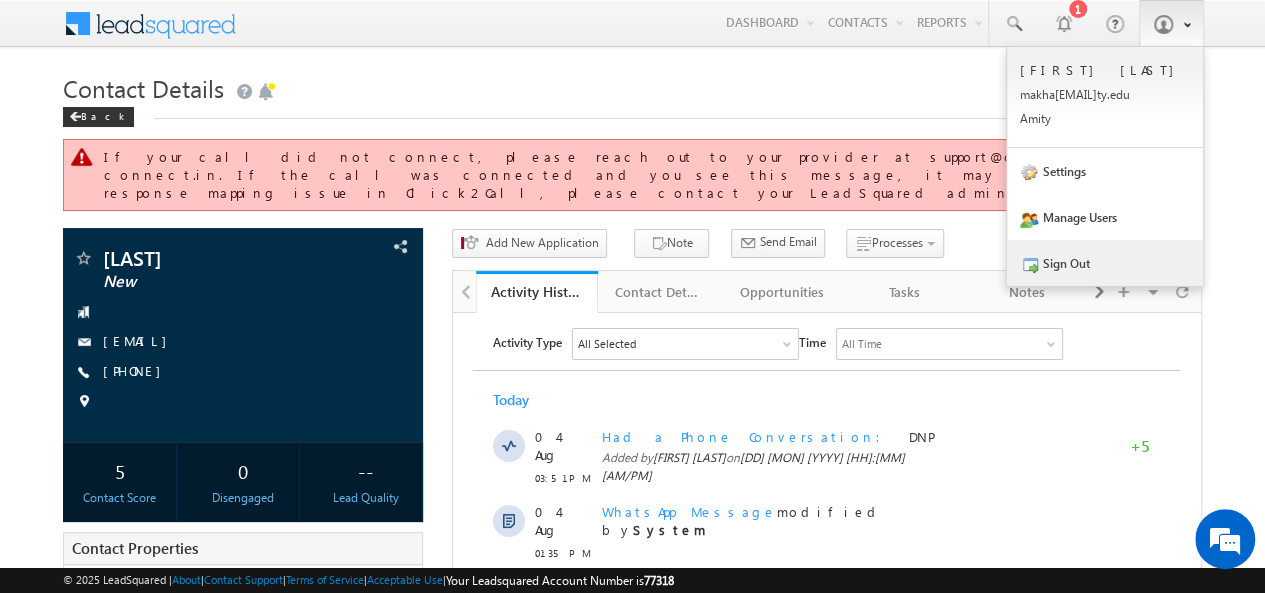 click on "Sign Out" at bounding box center (1105, 263) 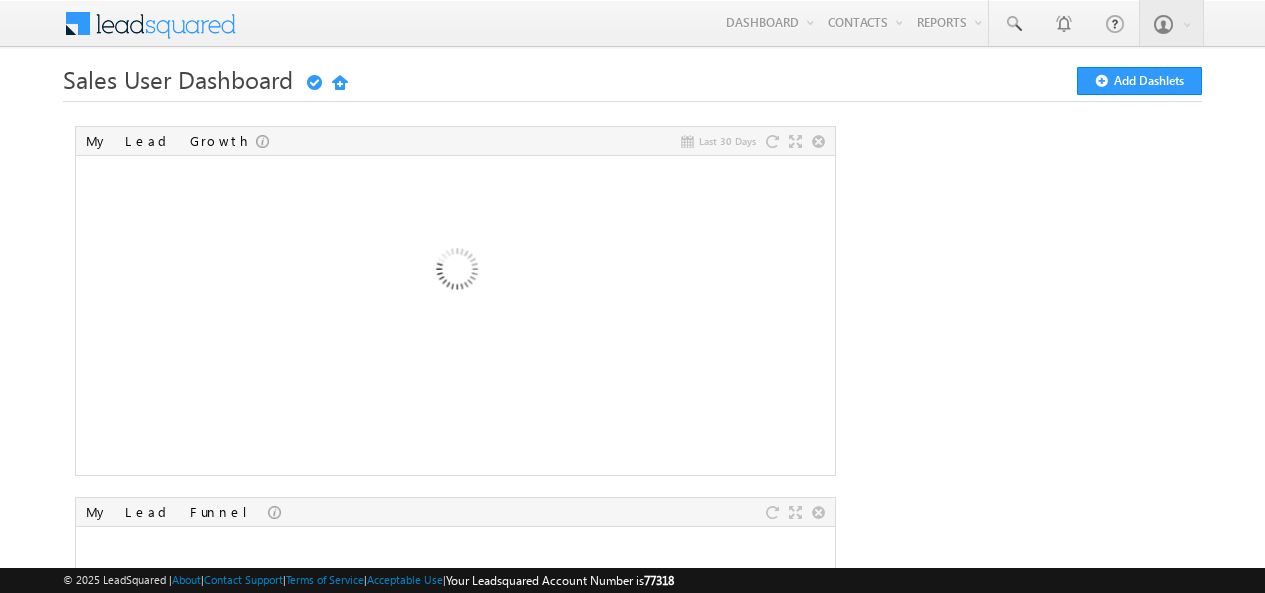 scroll, scrollTop: 0, scrollLeft: 0, axis: both 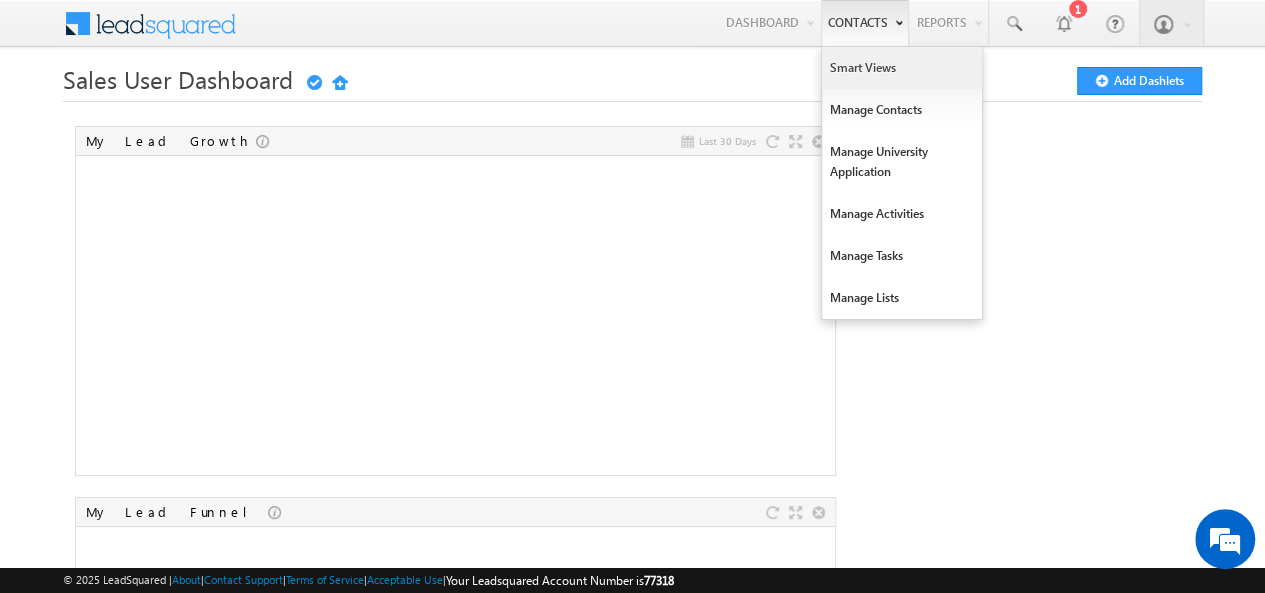 click on "Smart Views" at bounding box center [902, 68] 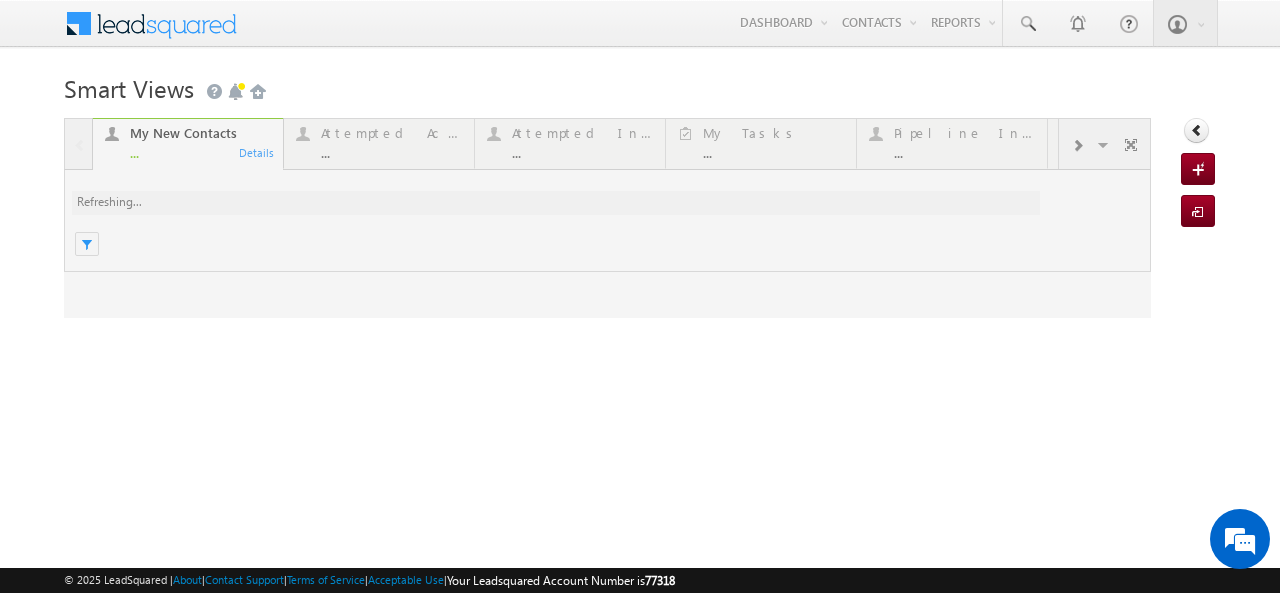 scroll, scrollTop: 0, scrollLeft: 0, axis: both 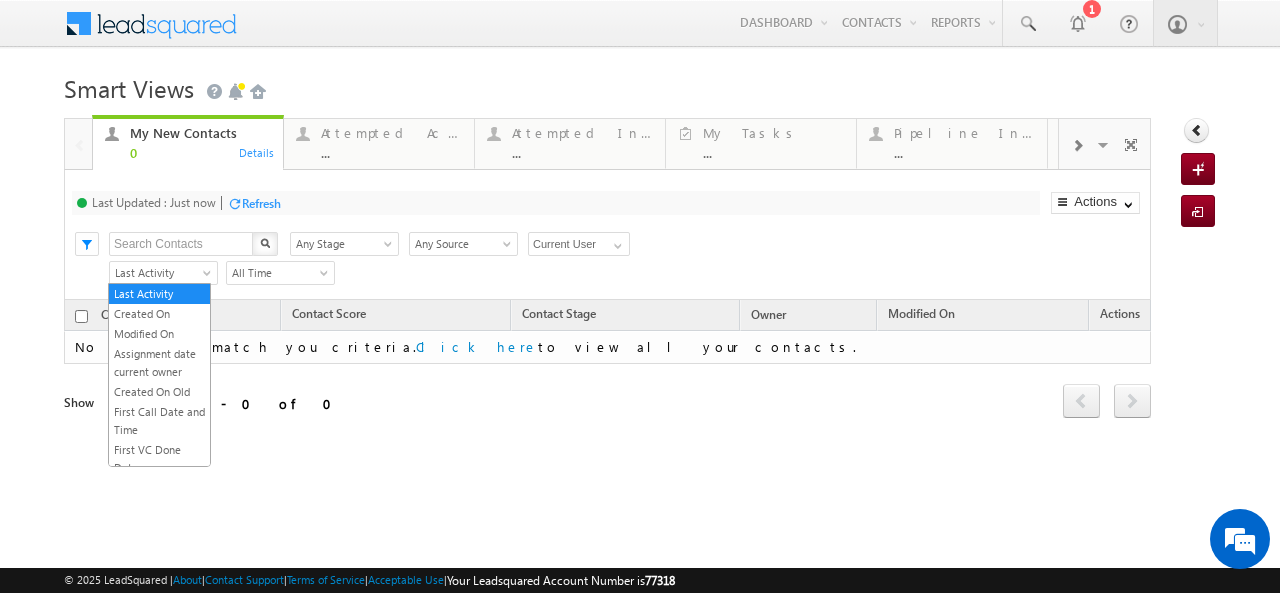 click at bounding box center [209, 277] 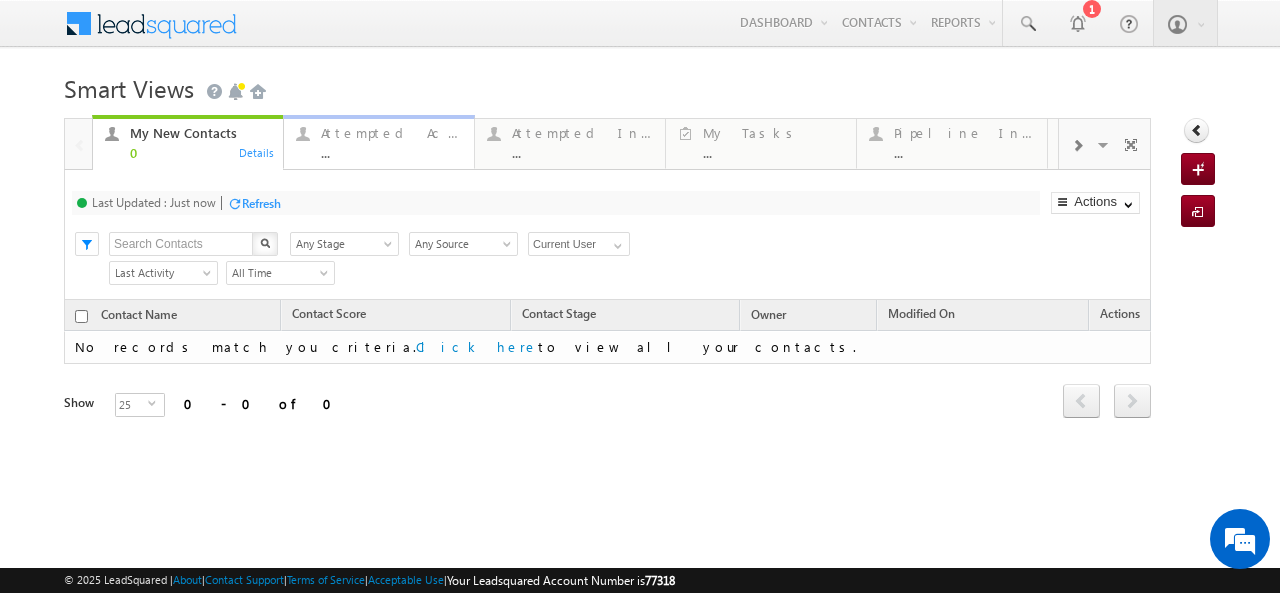 click on "Attempted Active" at bounding box center [392, 133] 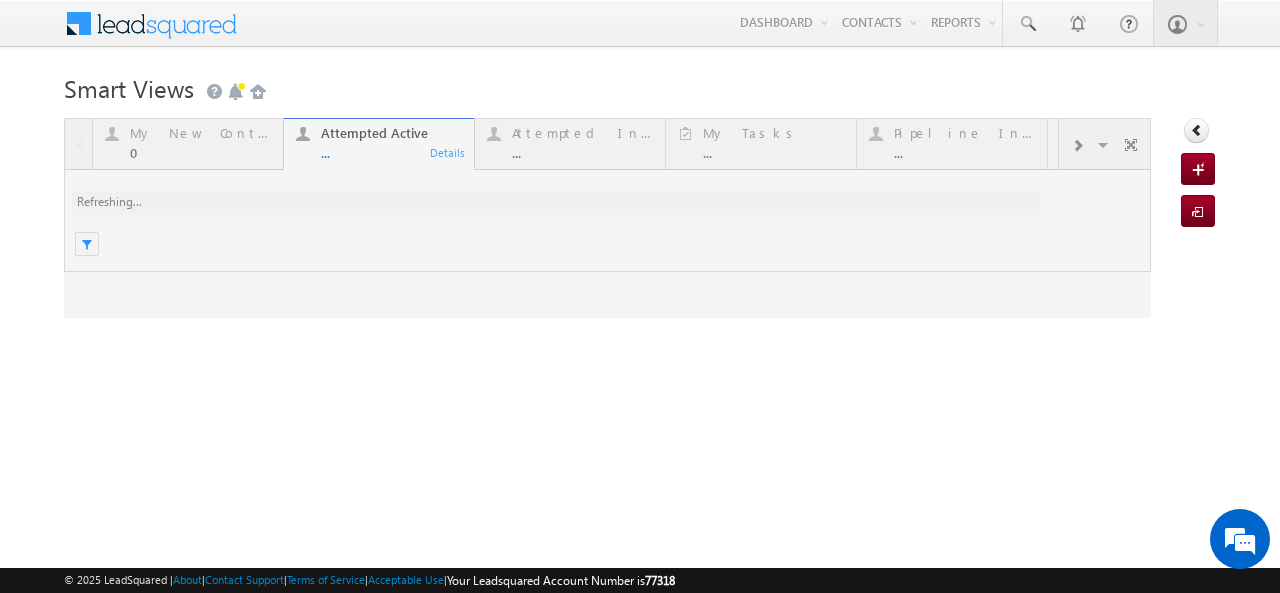 scroll, scrollTop: 0, scrollLeft: 0, axis: both 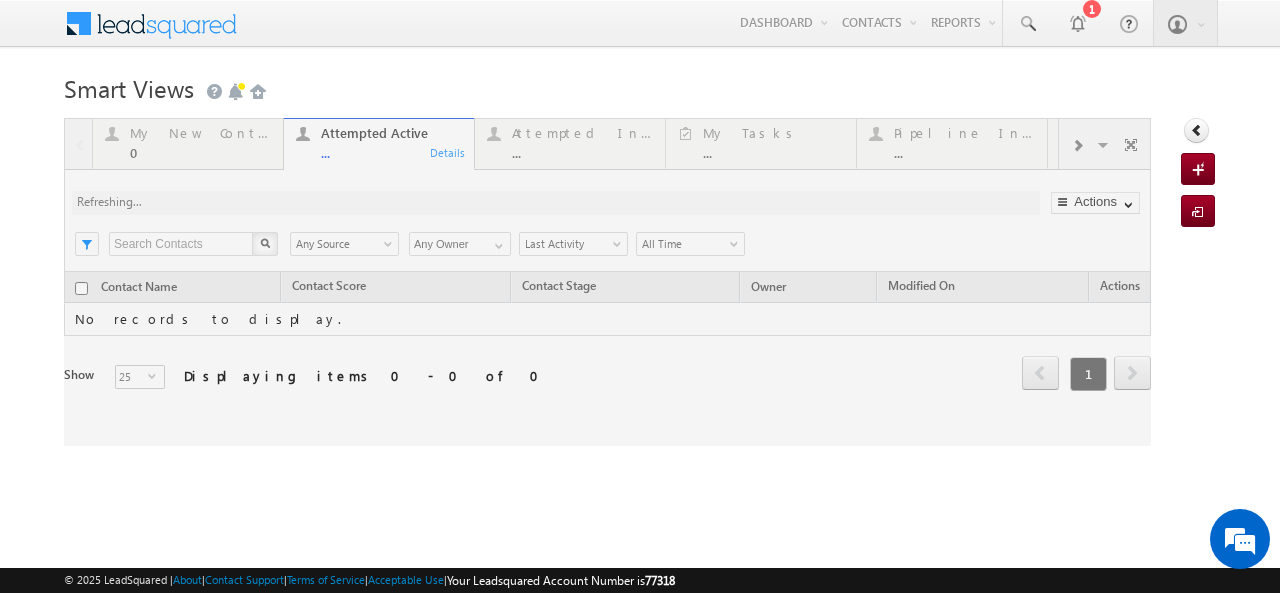 click at bounding box center (607, 282) 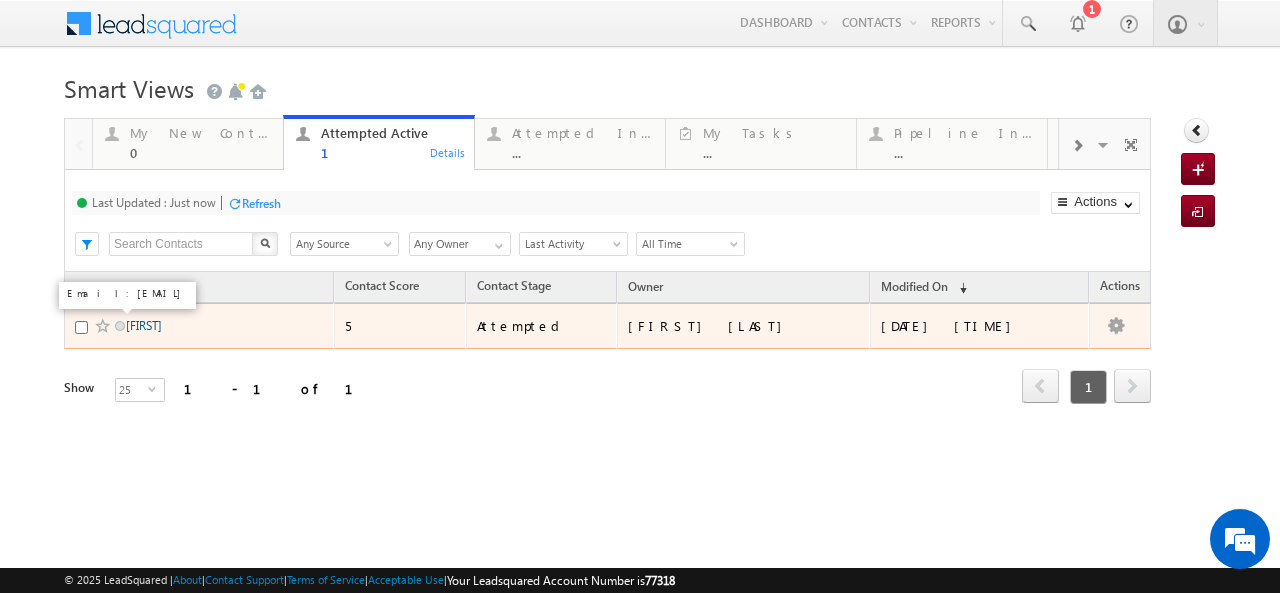 click on "[FIRST]" at bounding box center [144, 325] 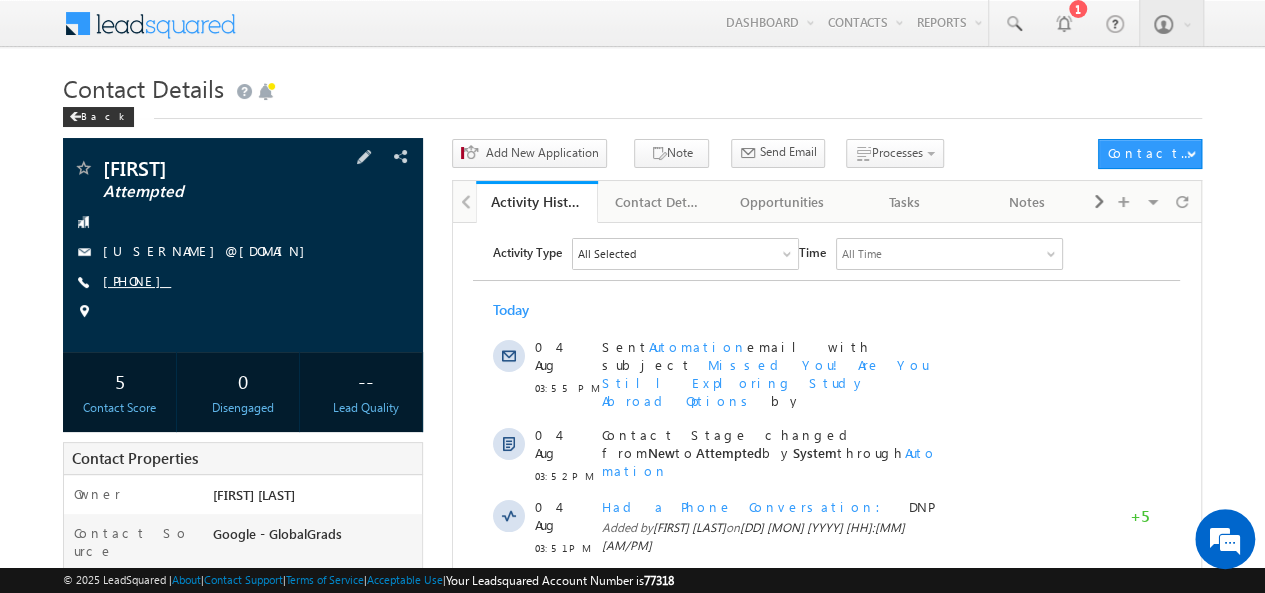 scroll, scrollTop: 0, scrollLeft: 0, axis: both 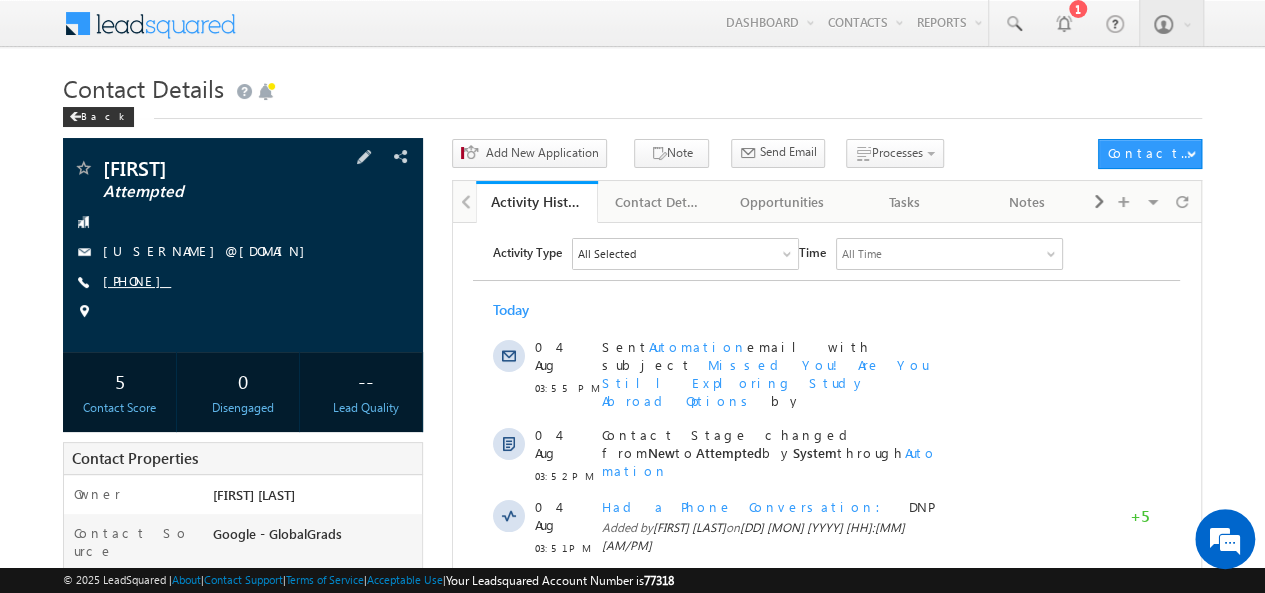 click on "[PHONE]" at bounding box center [137, 280] 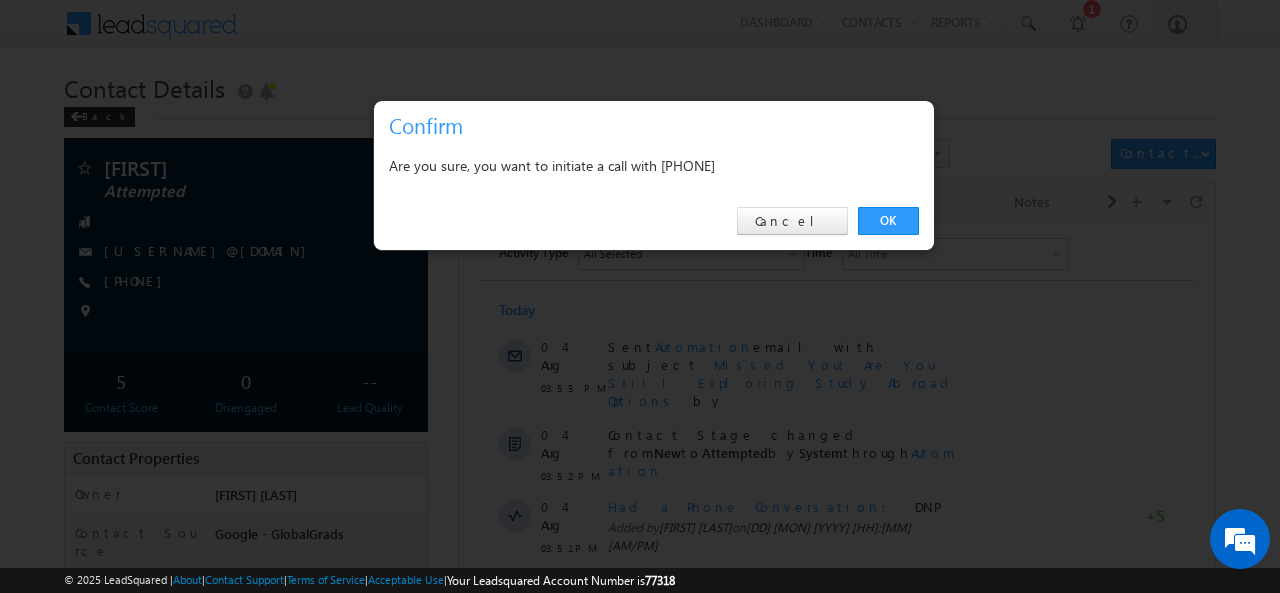 click on "OK Cancel" at bounding box center (654, 221) 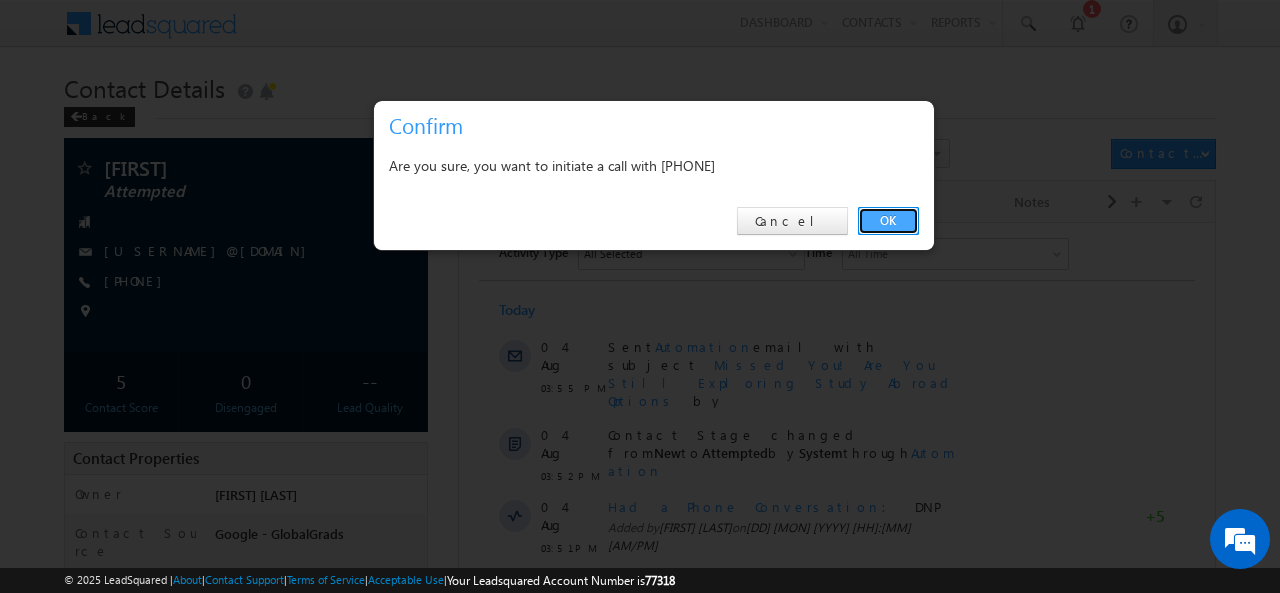 click on "OK" at bounding box center (888, 221) 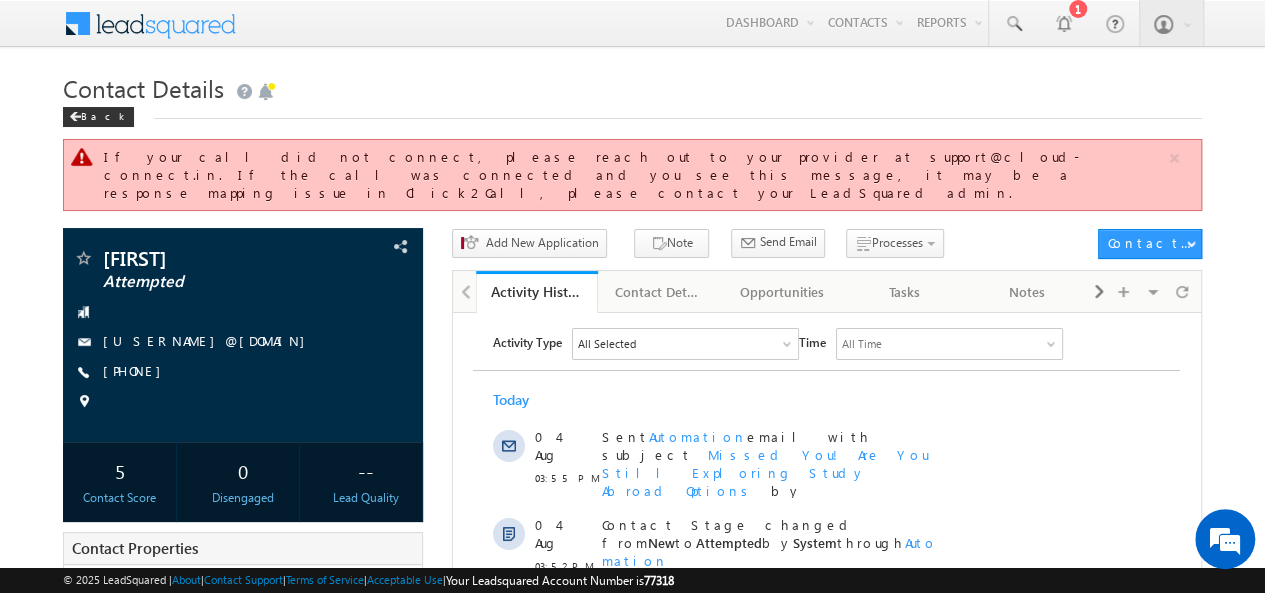 scroll, scrollTop: 0, scrollLeft: 0, axis: both 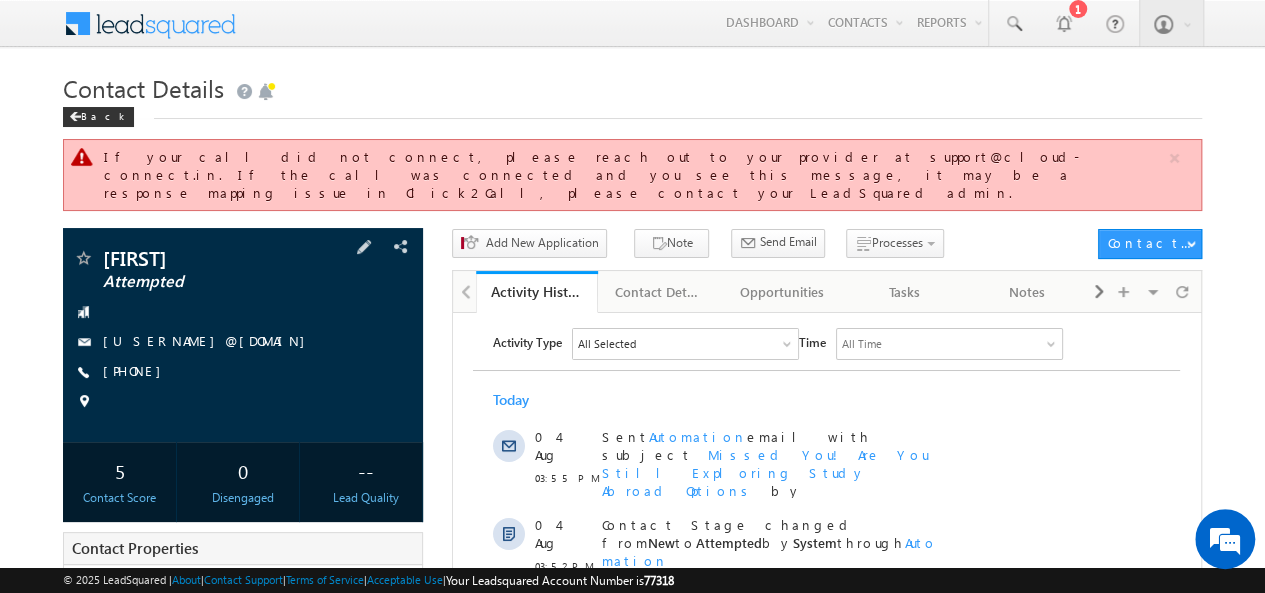 click at bounding box center [243, 312] 